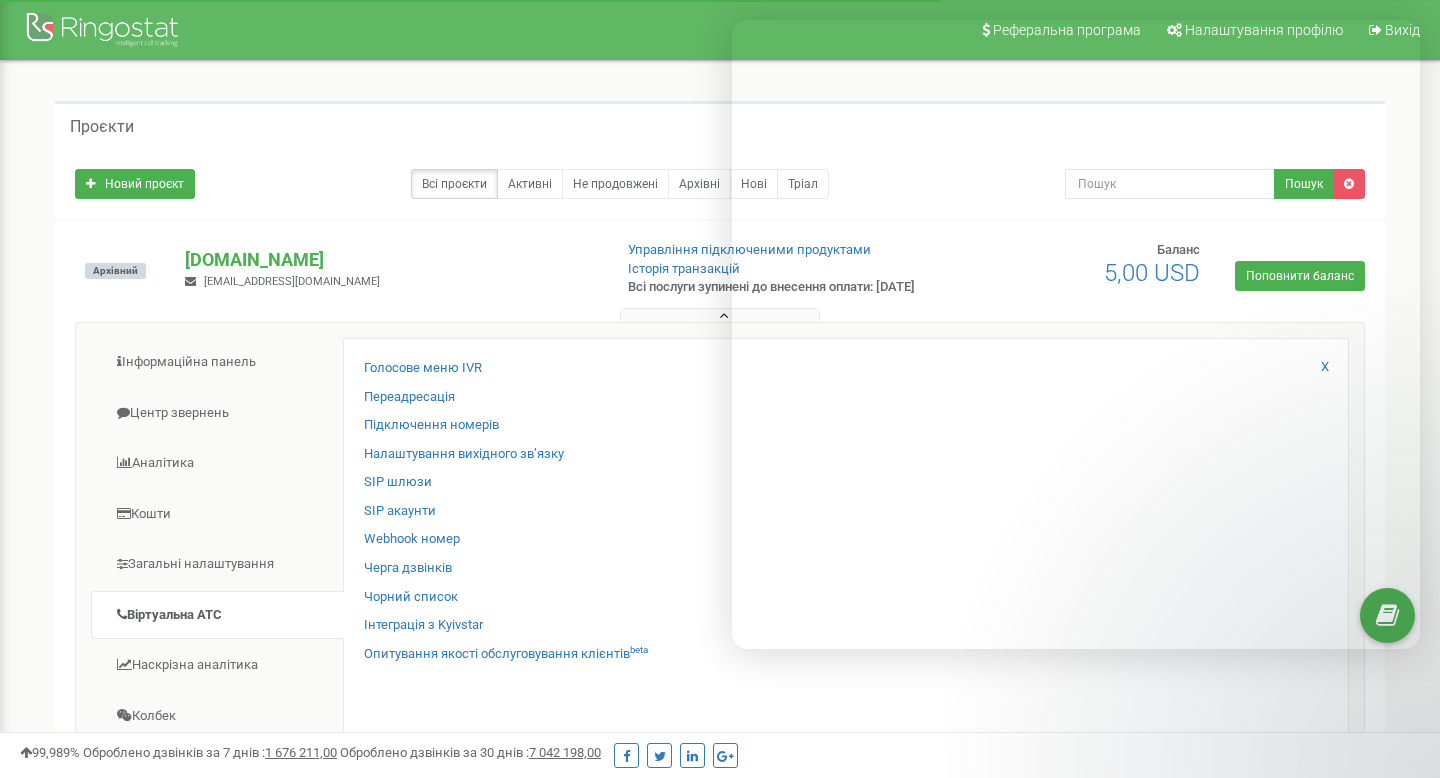 scroll, scrollTop: 329, scrollLeft: 0, axis: vertical 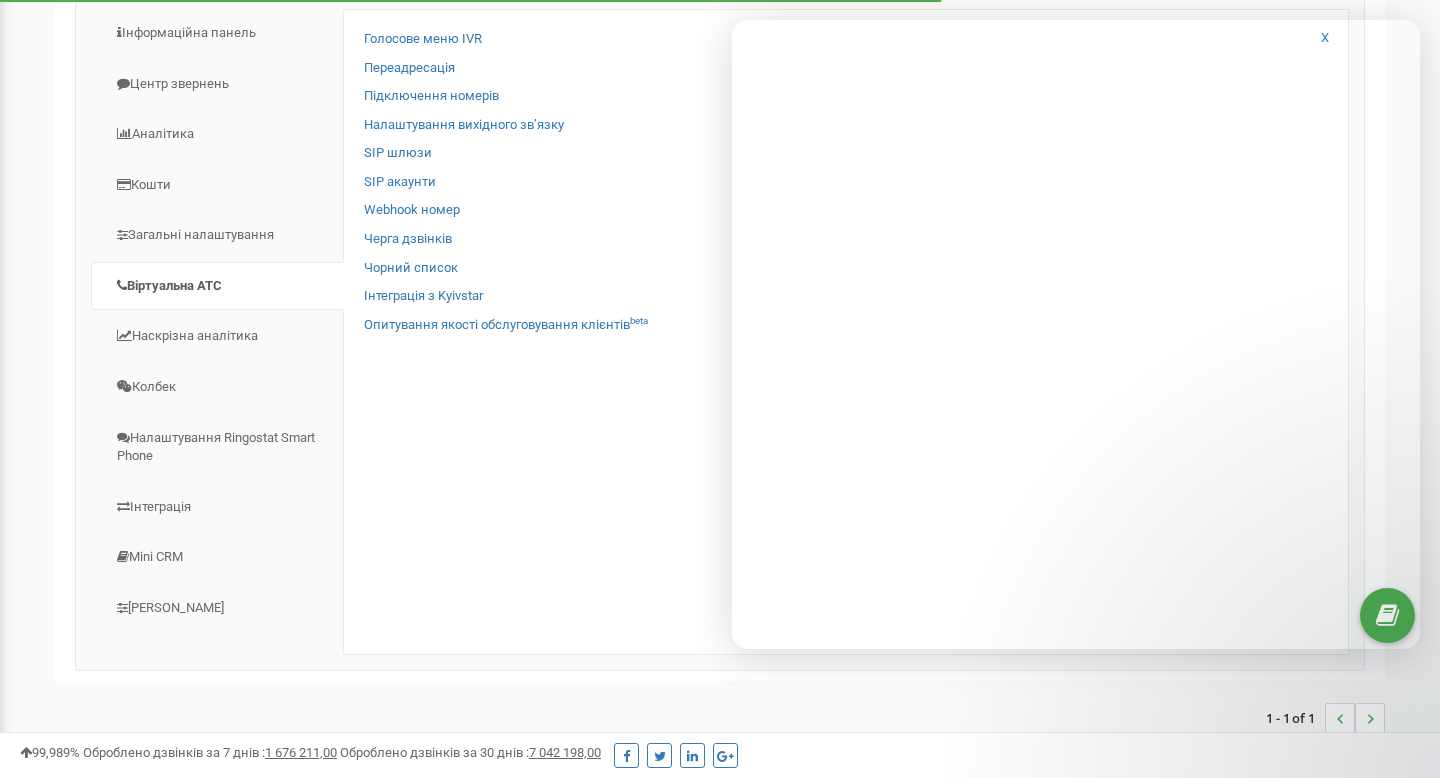 select on "uk" 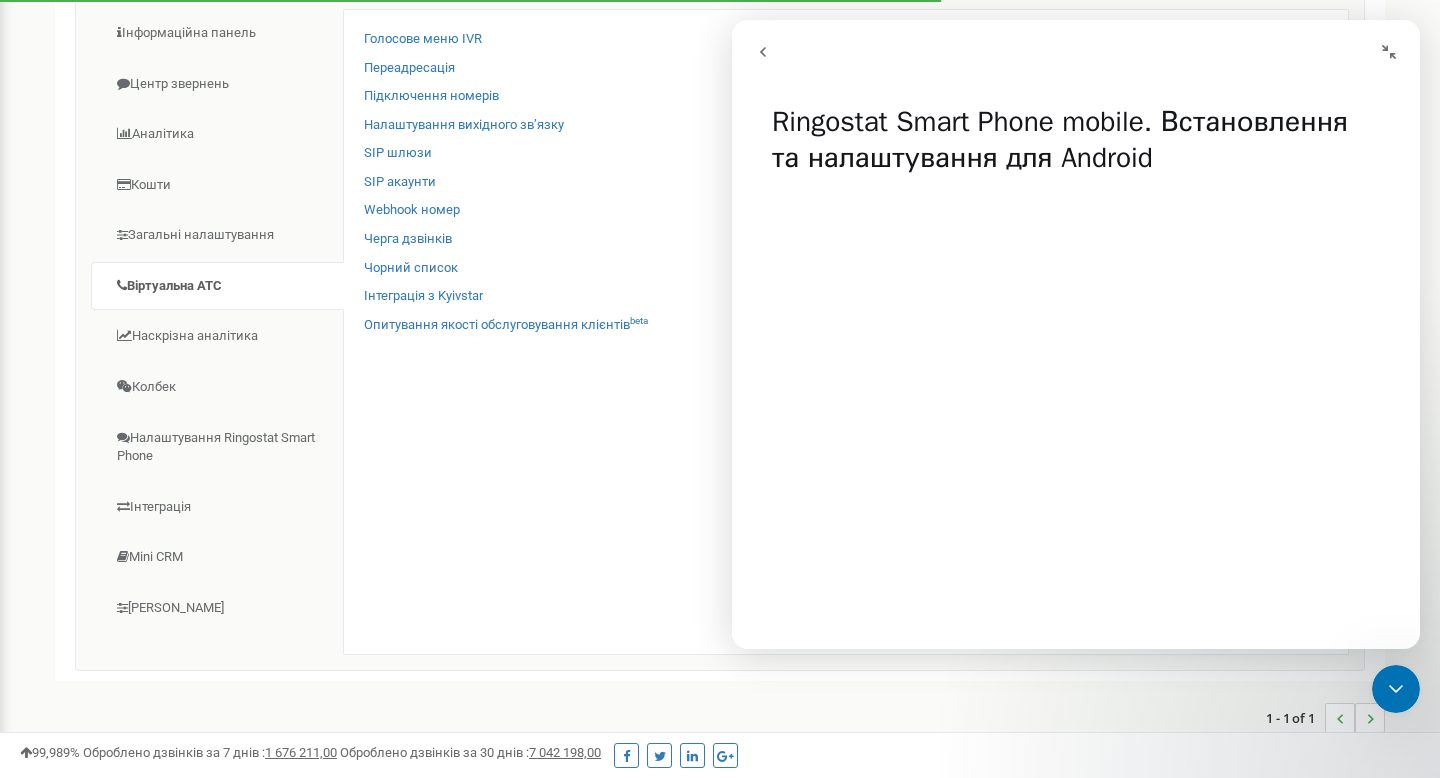 scroll, scrollTop: 0, scrollLeft: 0, axis: both 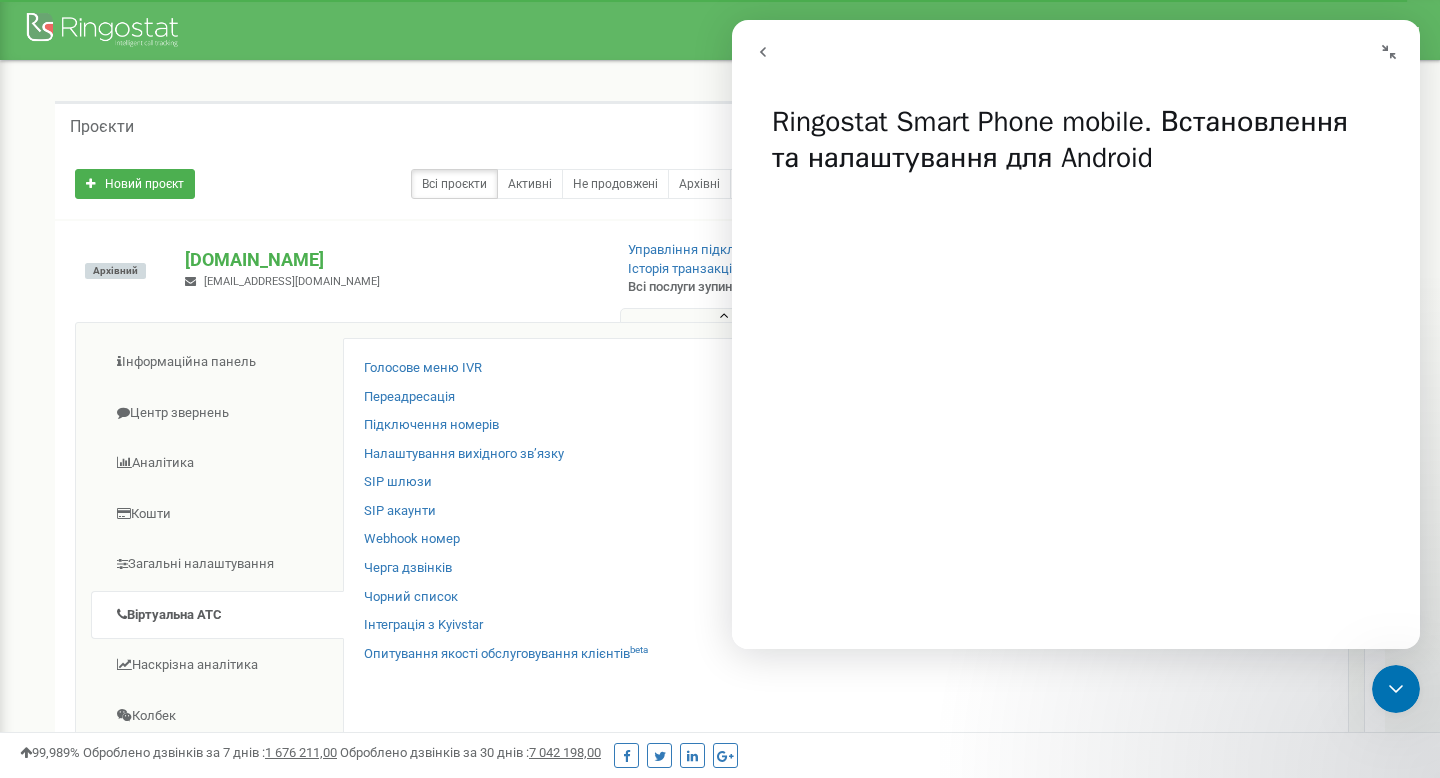 click 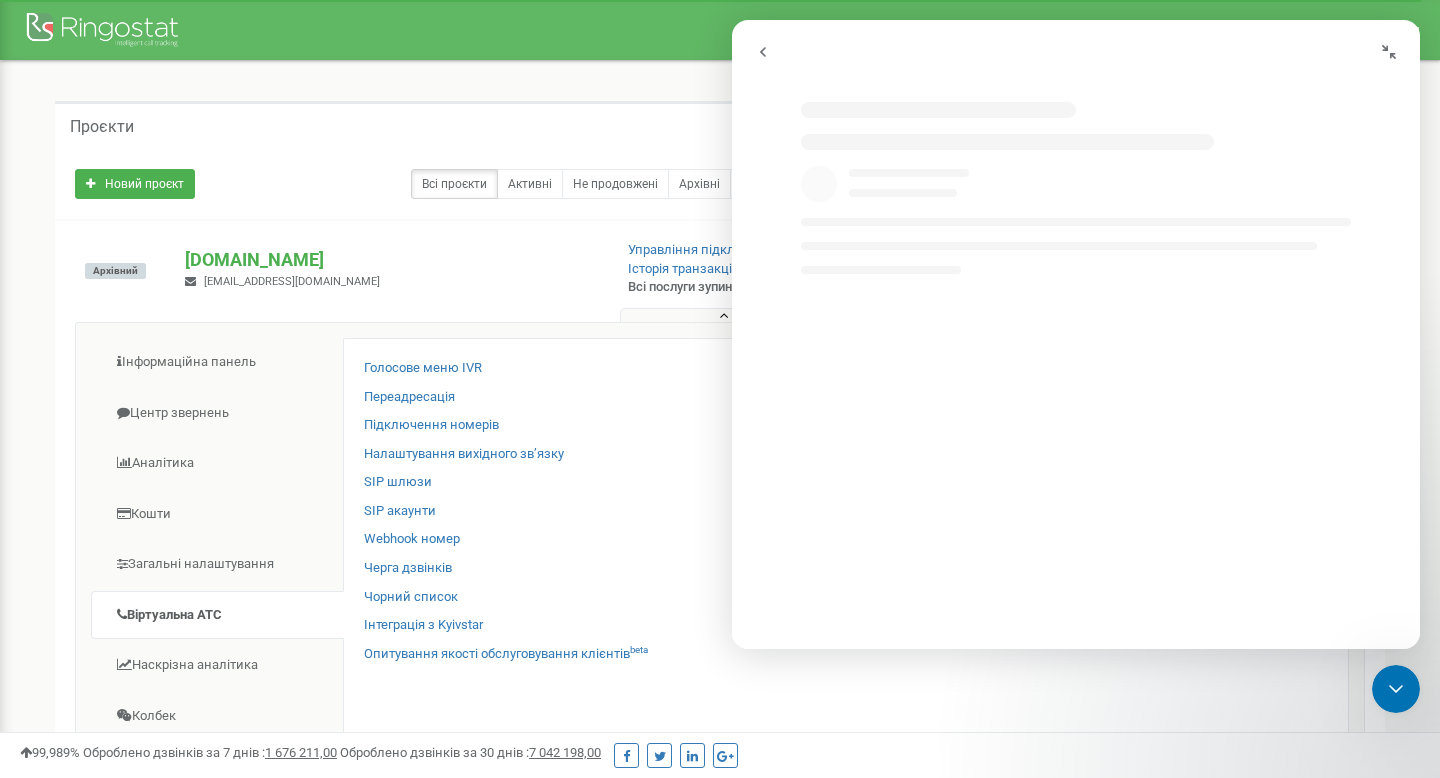 click at bounding box center [1396, 689] 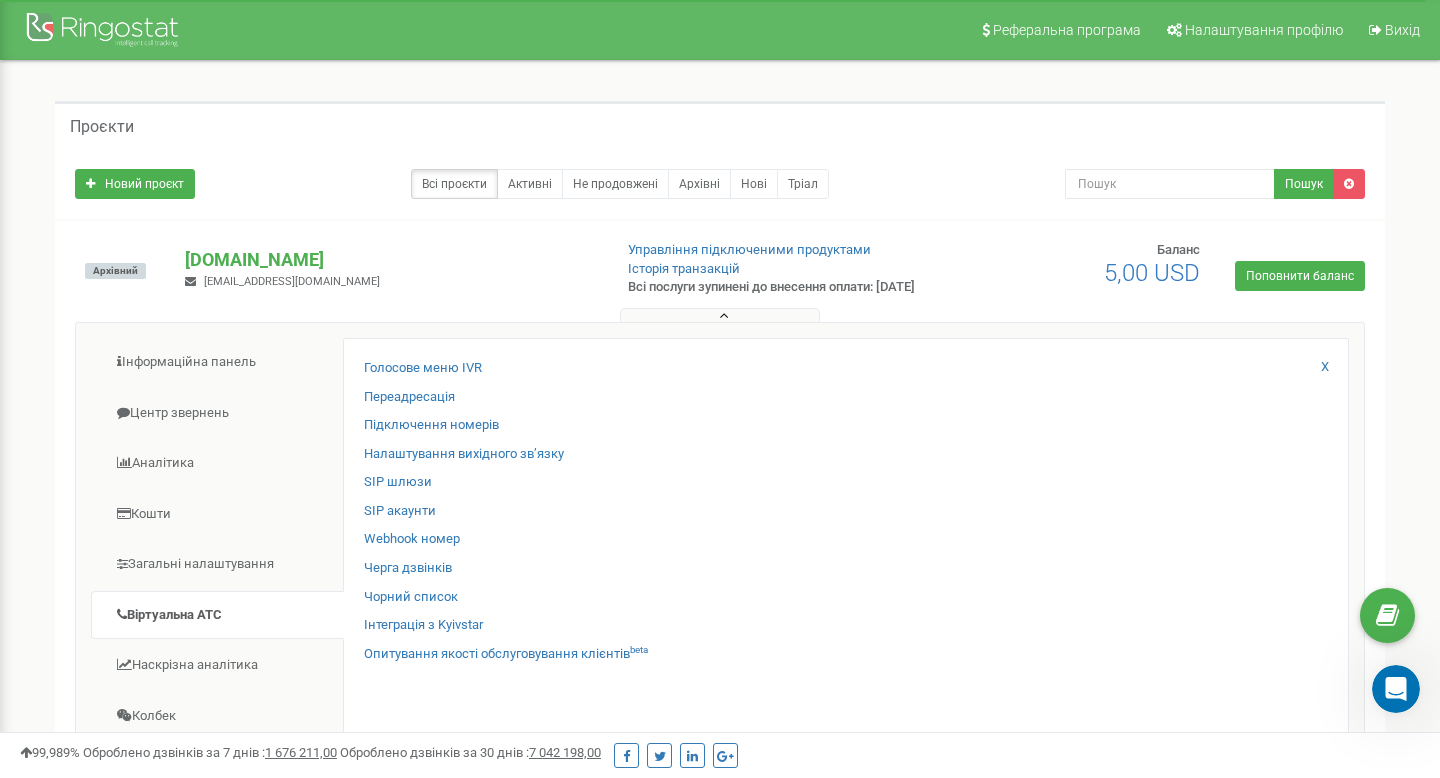 scroll, scrollTop: 0, scrollLeft: 0, axis: both 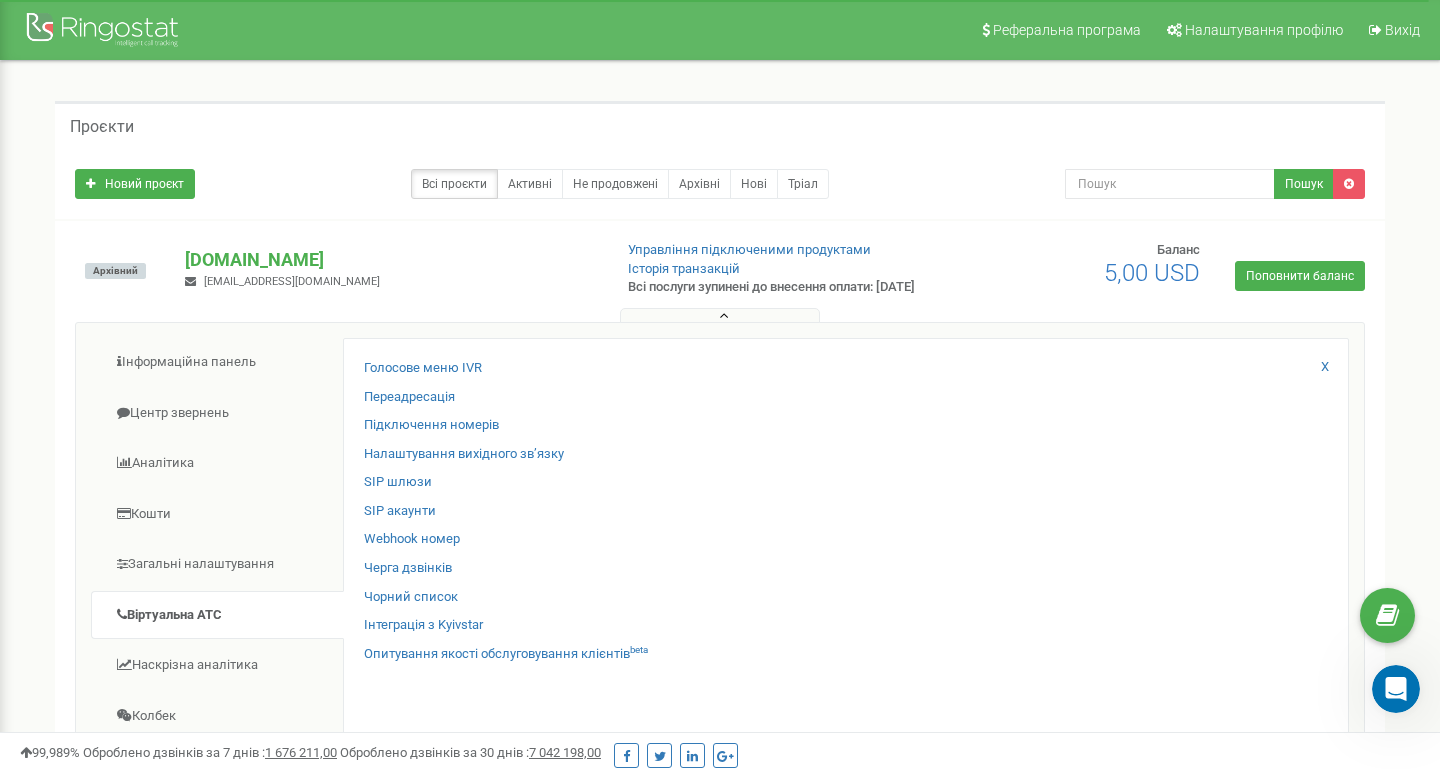 select on "uk" 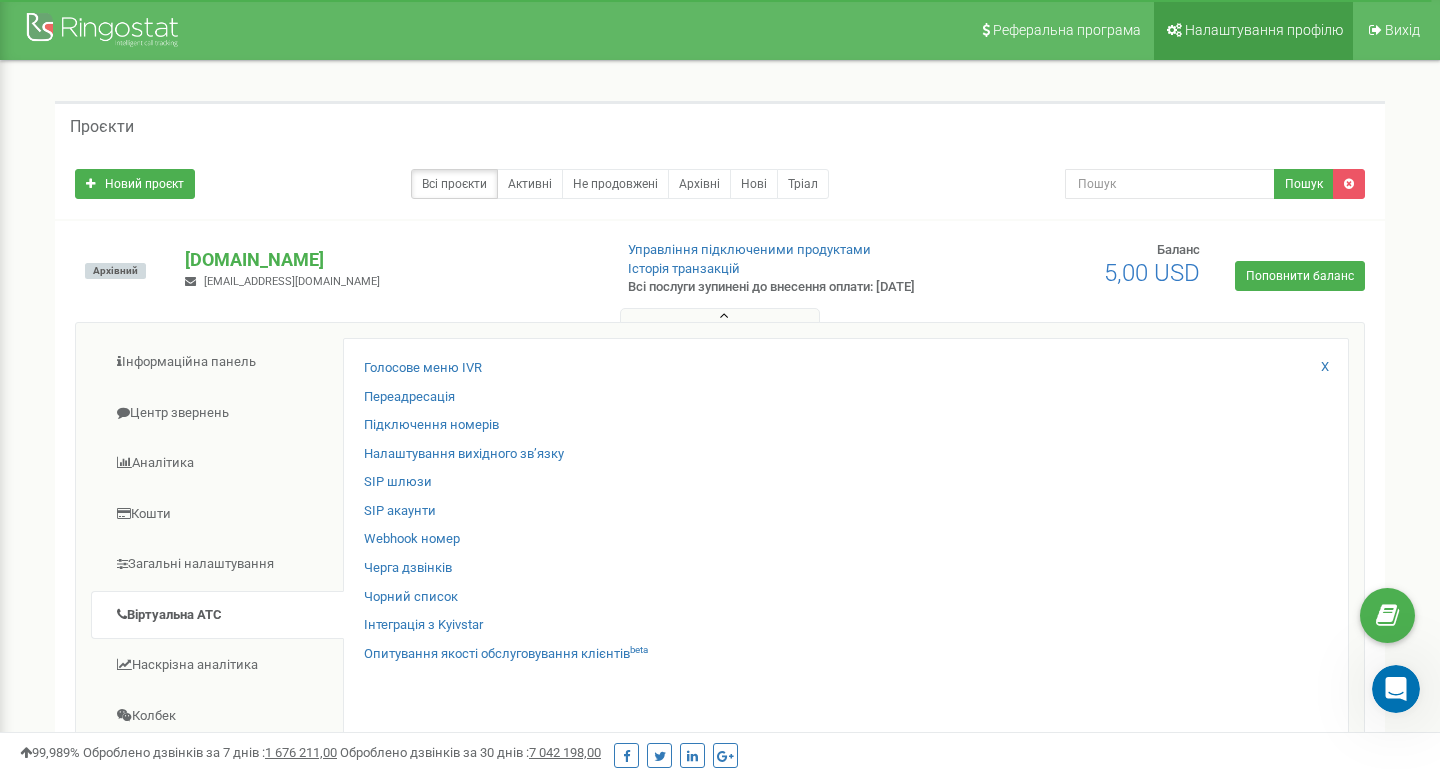click on "Налаштування профілю" at bounding box center (1253, 30) 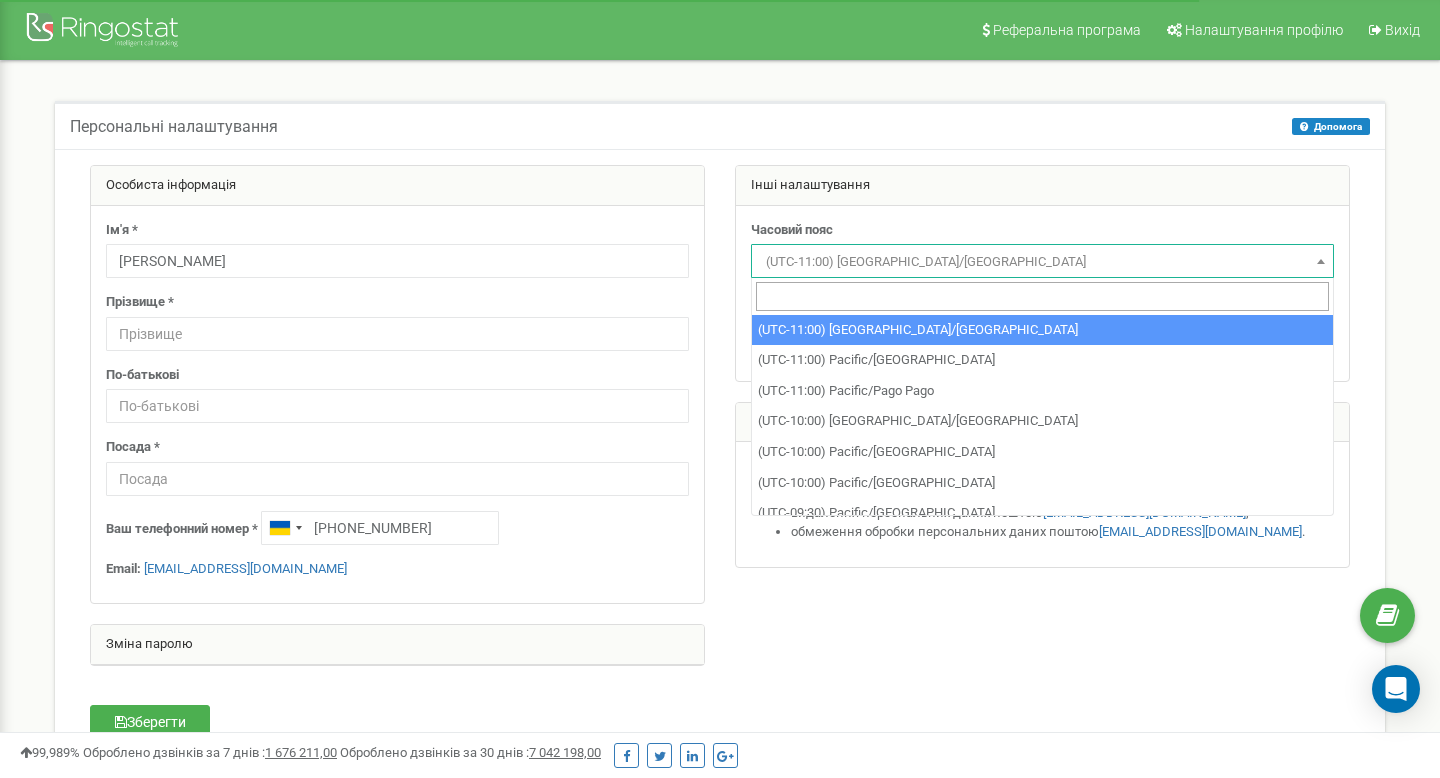 scroll, scrollTop: 0, scrollLeft: 0, axis: both 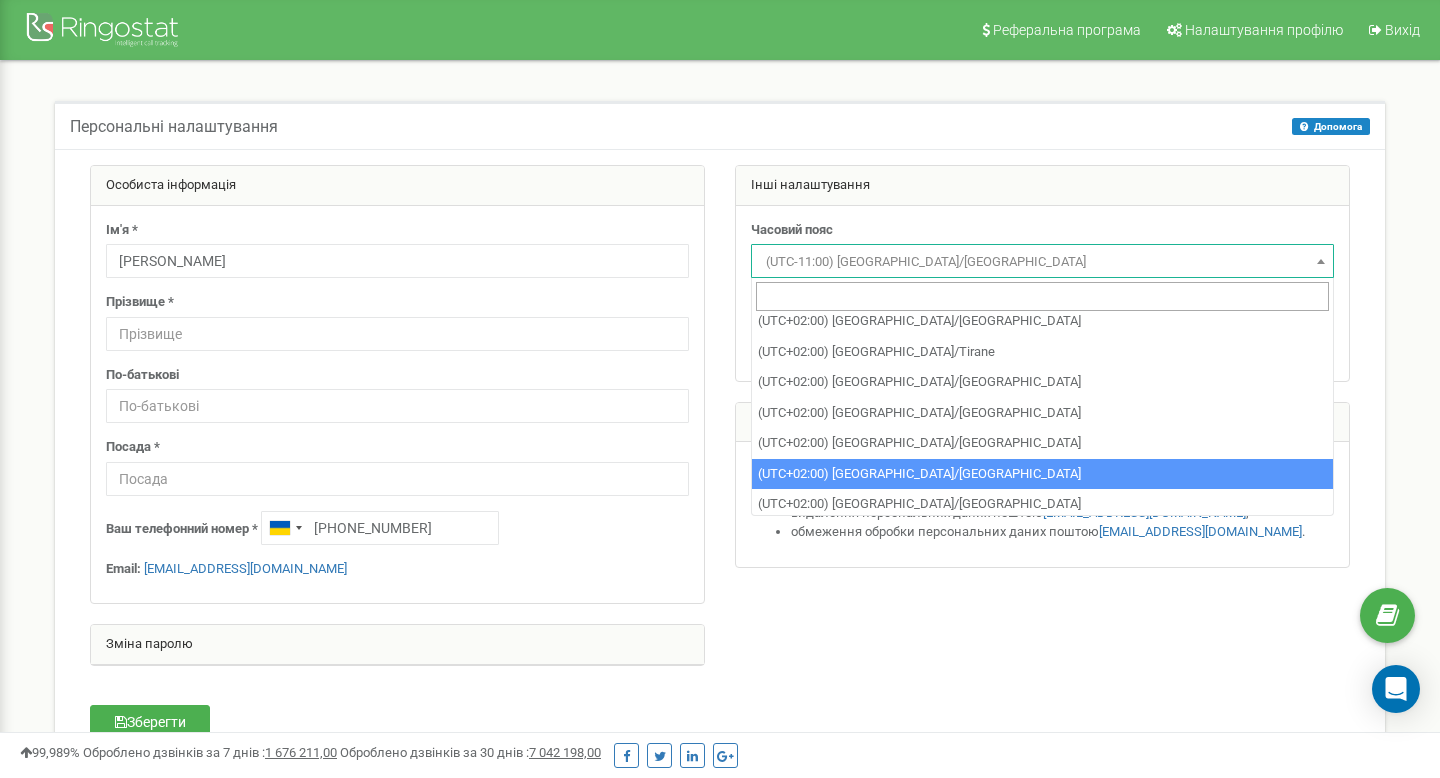 select on "Europe/Warsaw" 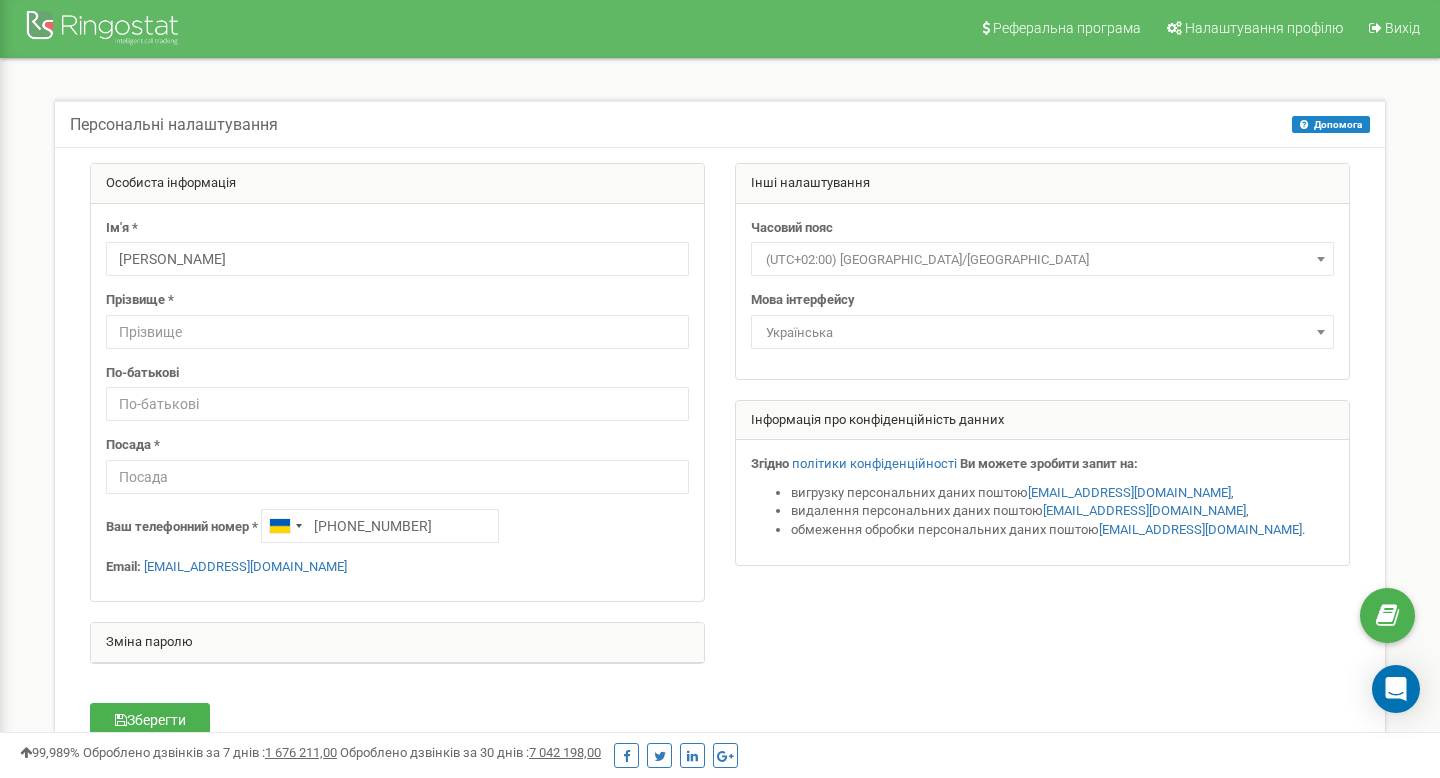 scroll, scrollTop: 0, scrollLeft: 0, axis: both 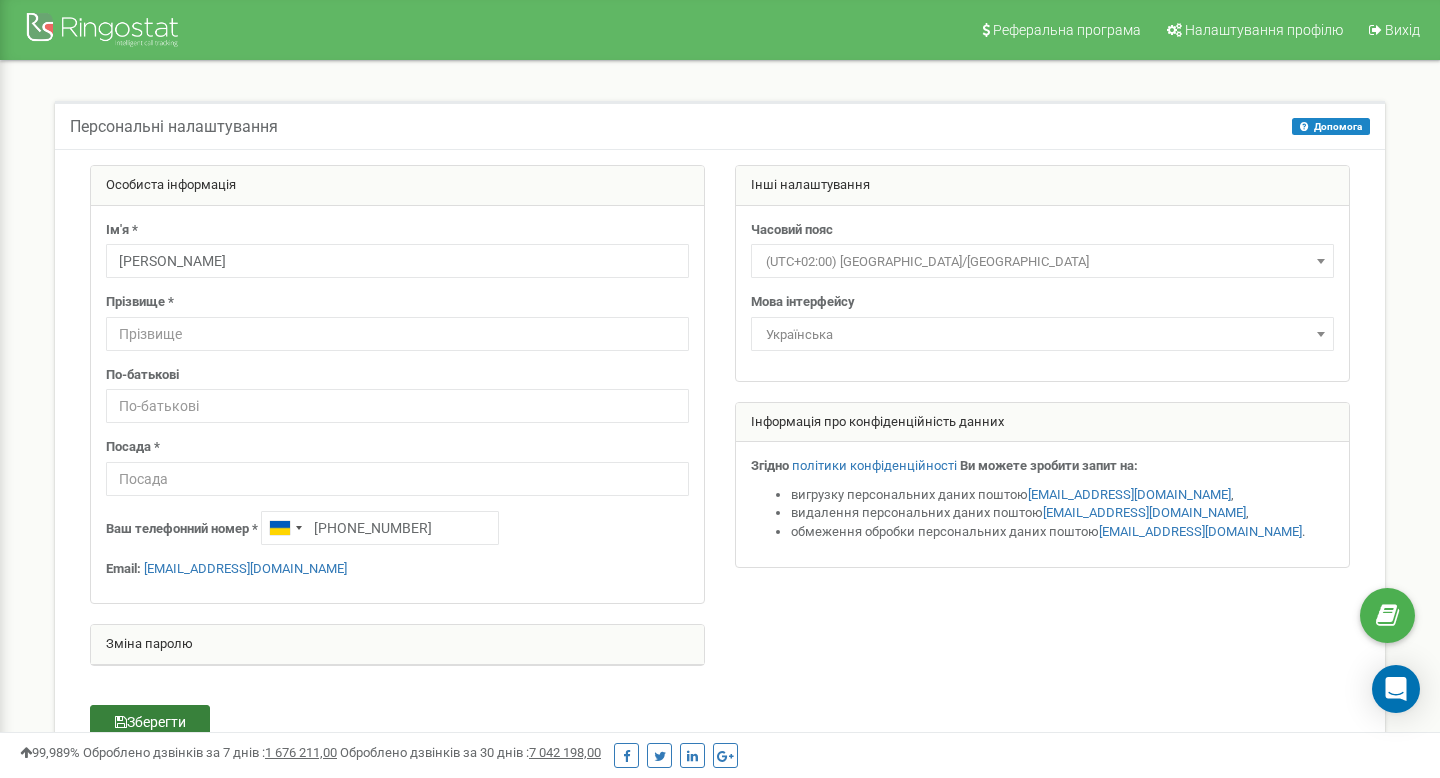 click on "Зберегти" at bounding box center (150, 722) 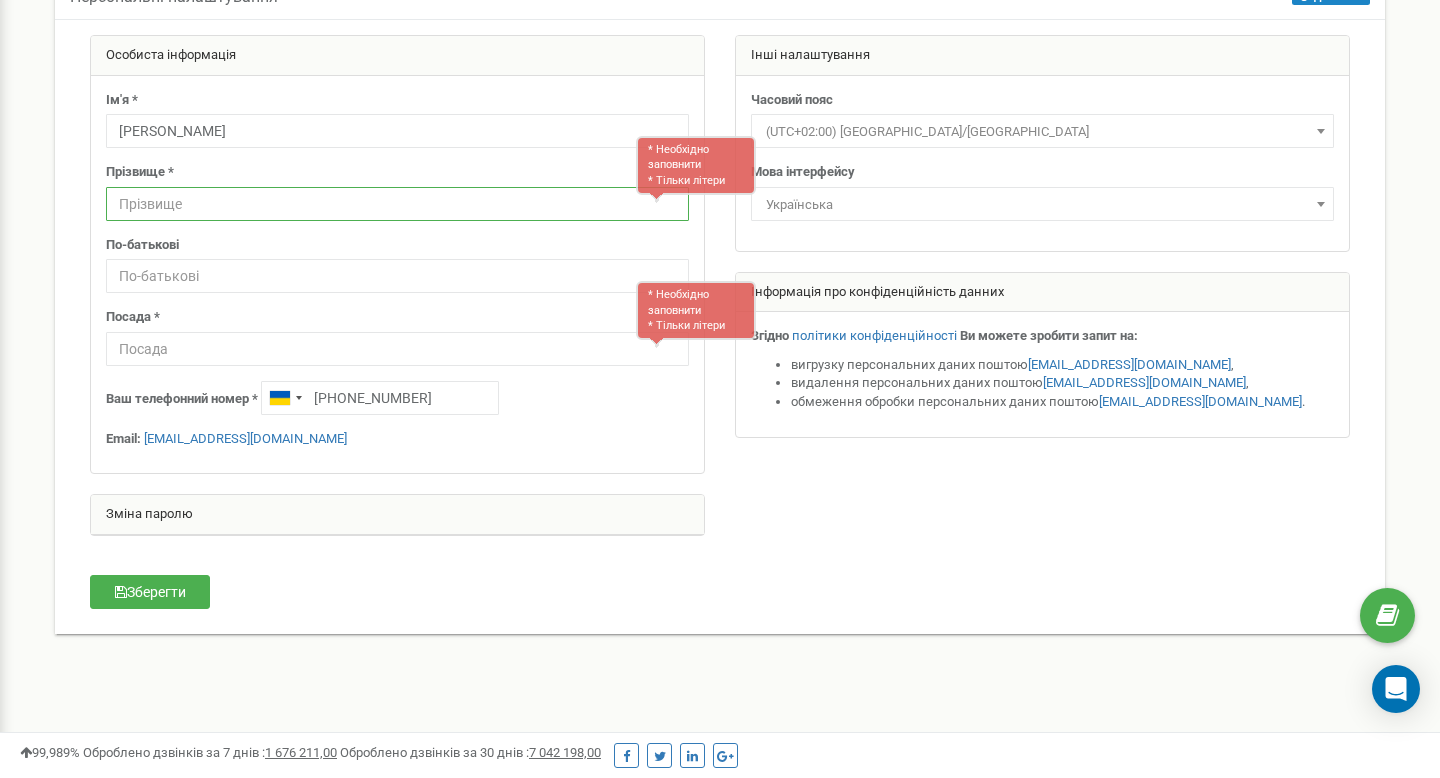 scroll, scrollTop: 129, scrollLeft: 0, axis: vertical 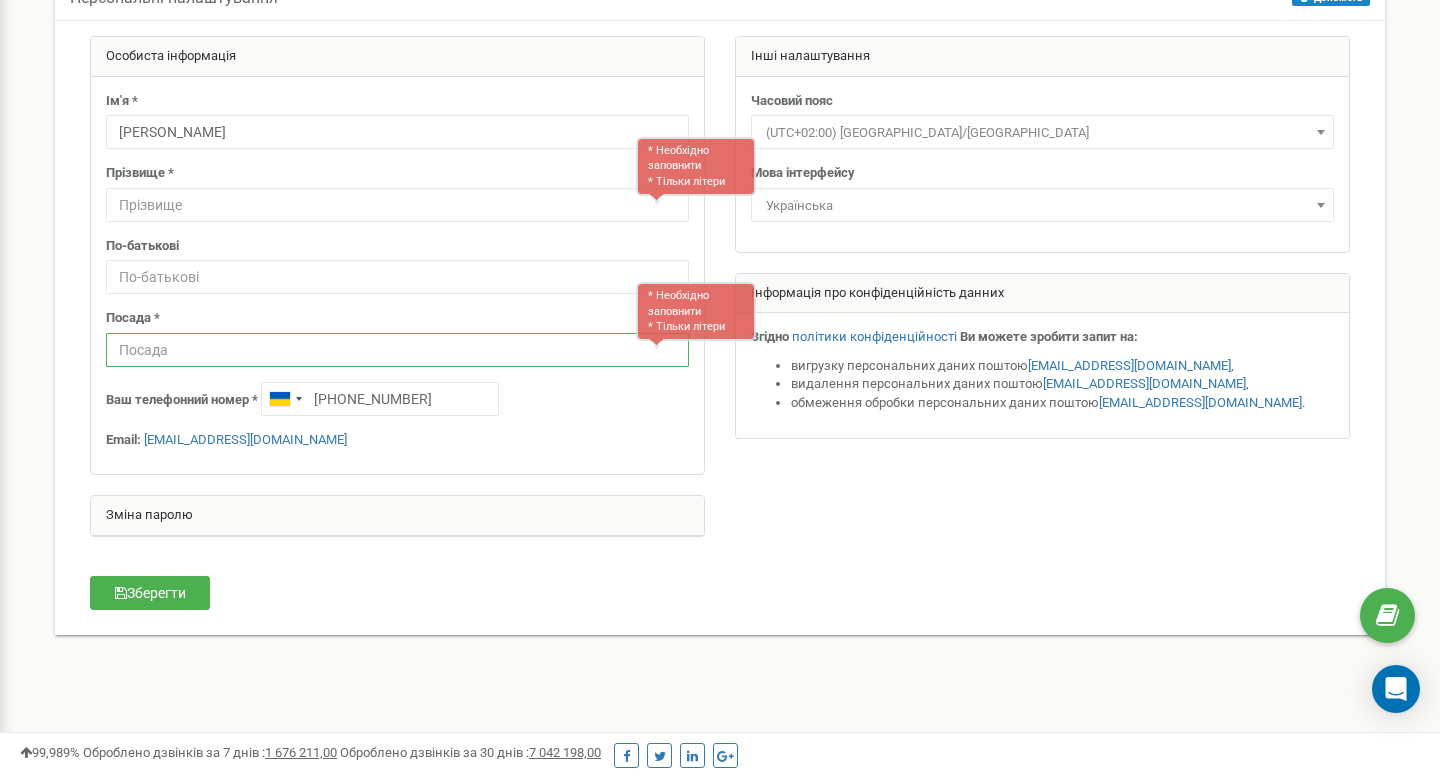 click at bounding box center [397, 350] 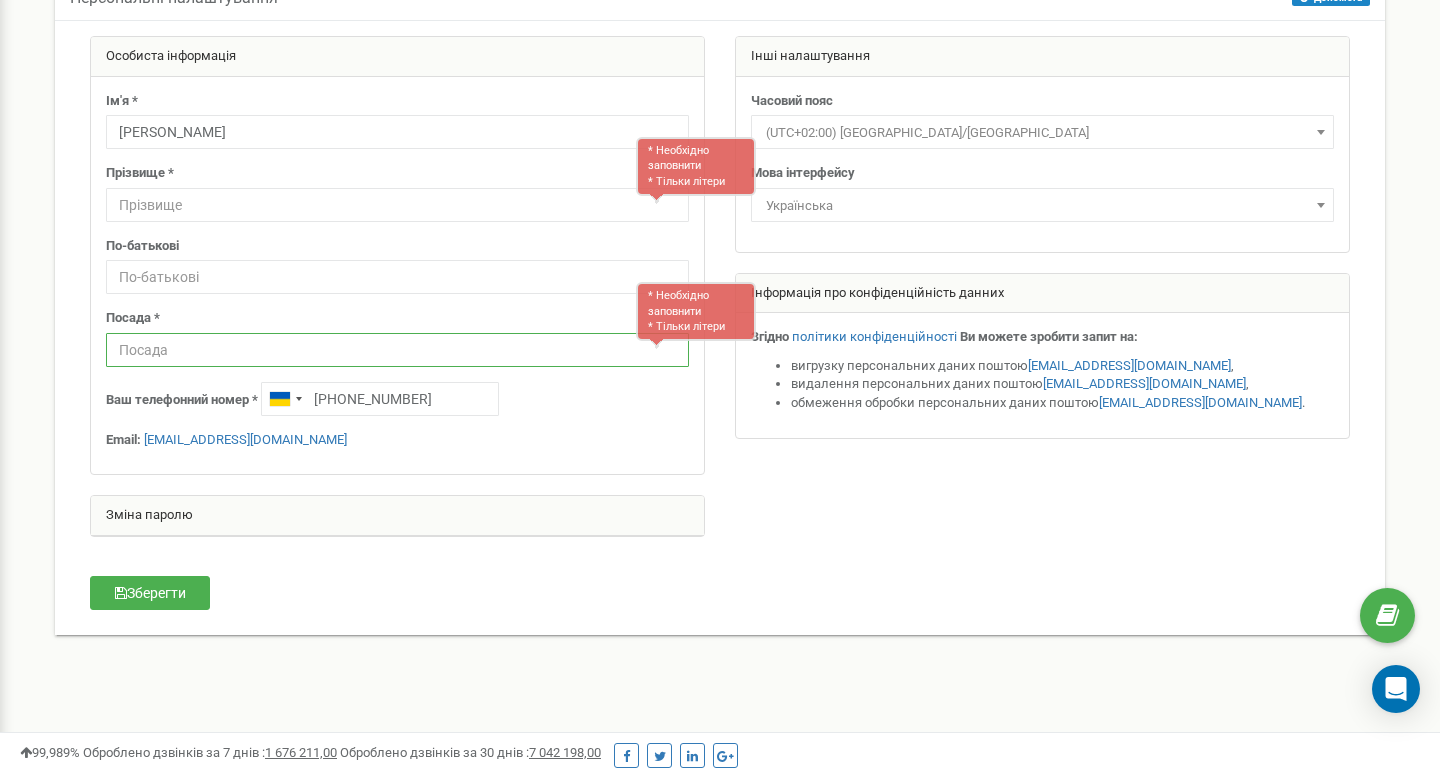 scroll, scrollTop: 0, scrollLeft: 0, axis: both 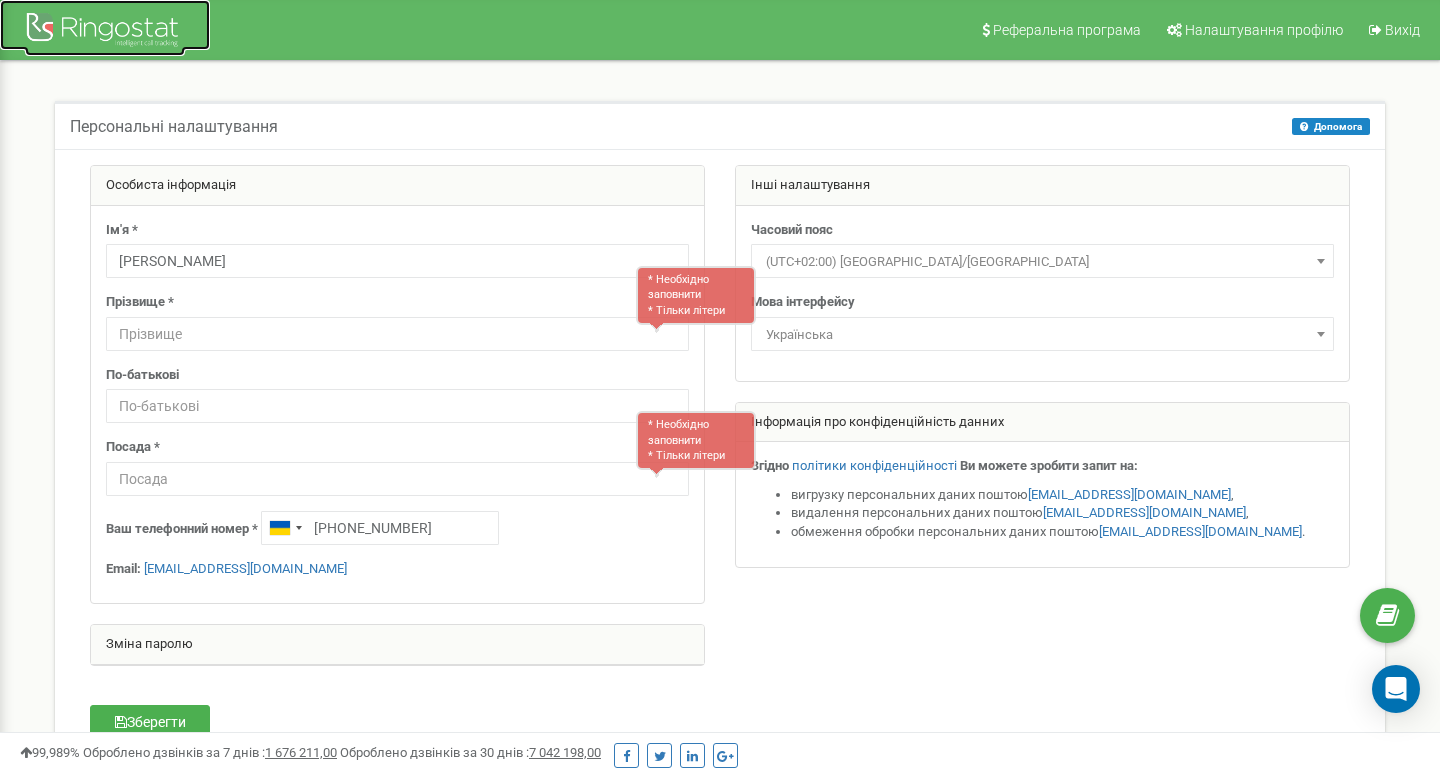 click at bounding box center [105, 32] 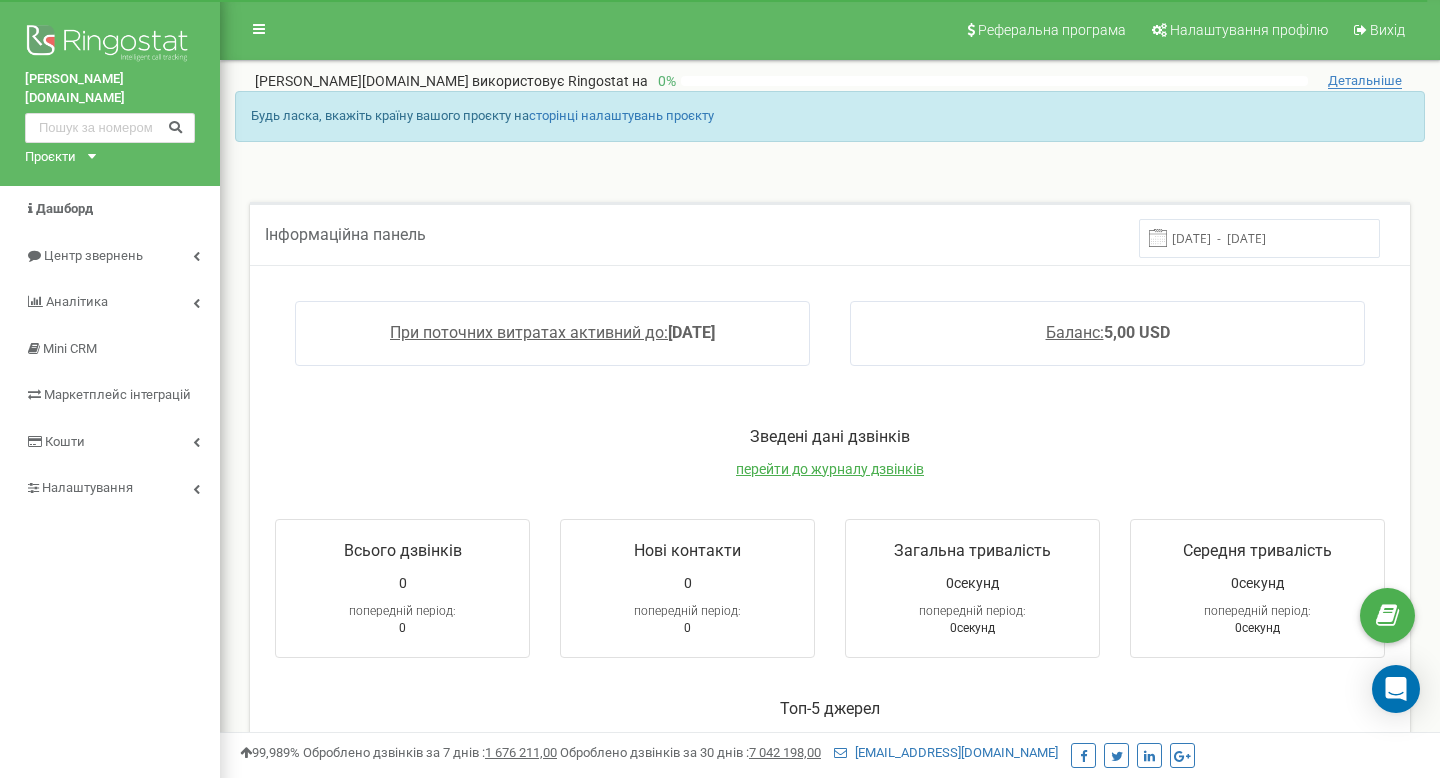 scroll, scrollTop: 0, scrollLeft: 0, axis: both 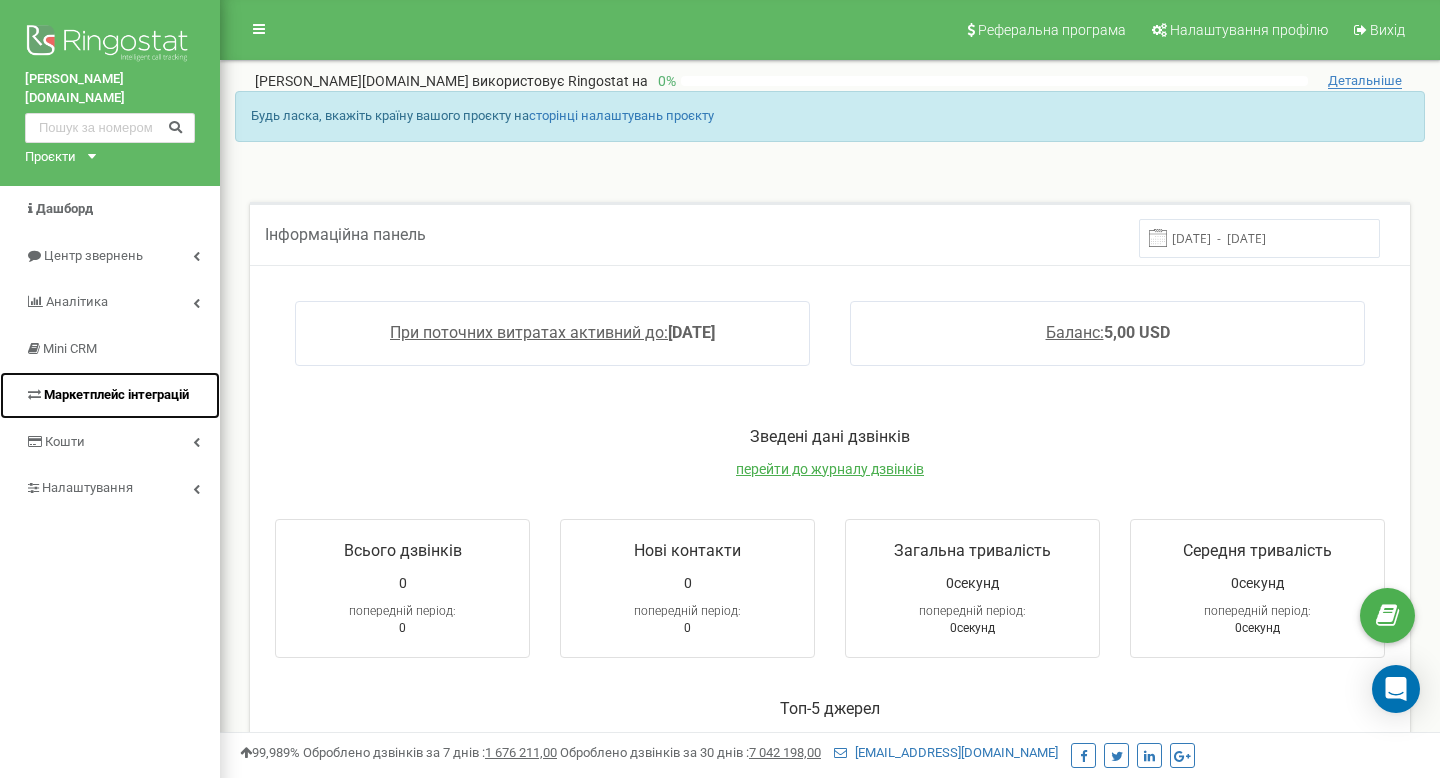 click on "Маркетплейс інтеграцій" at bounding box center [116, 394] 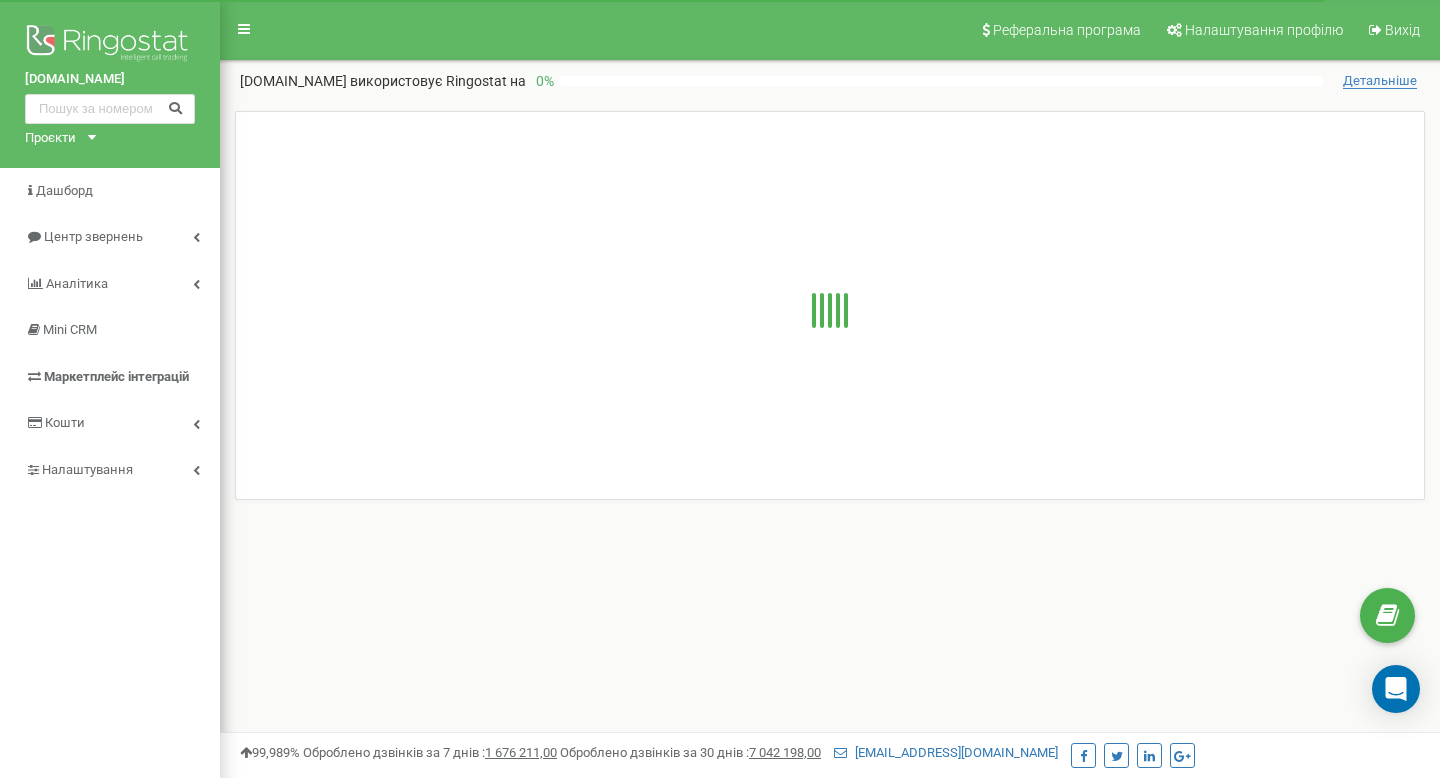 scroll, scrollTop: 0, scrollLeft: 0, axis: both 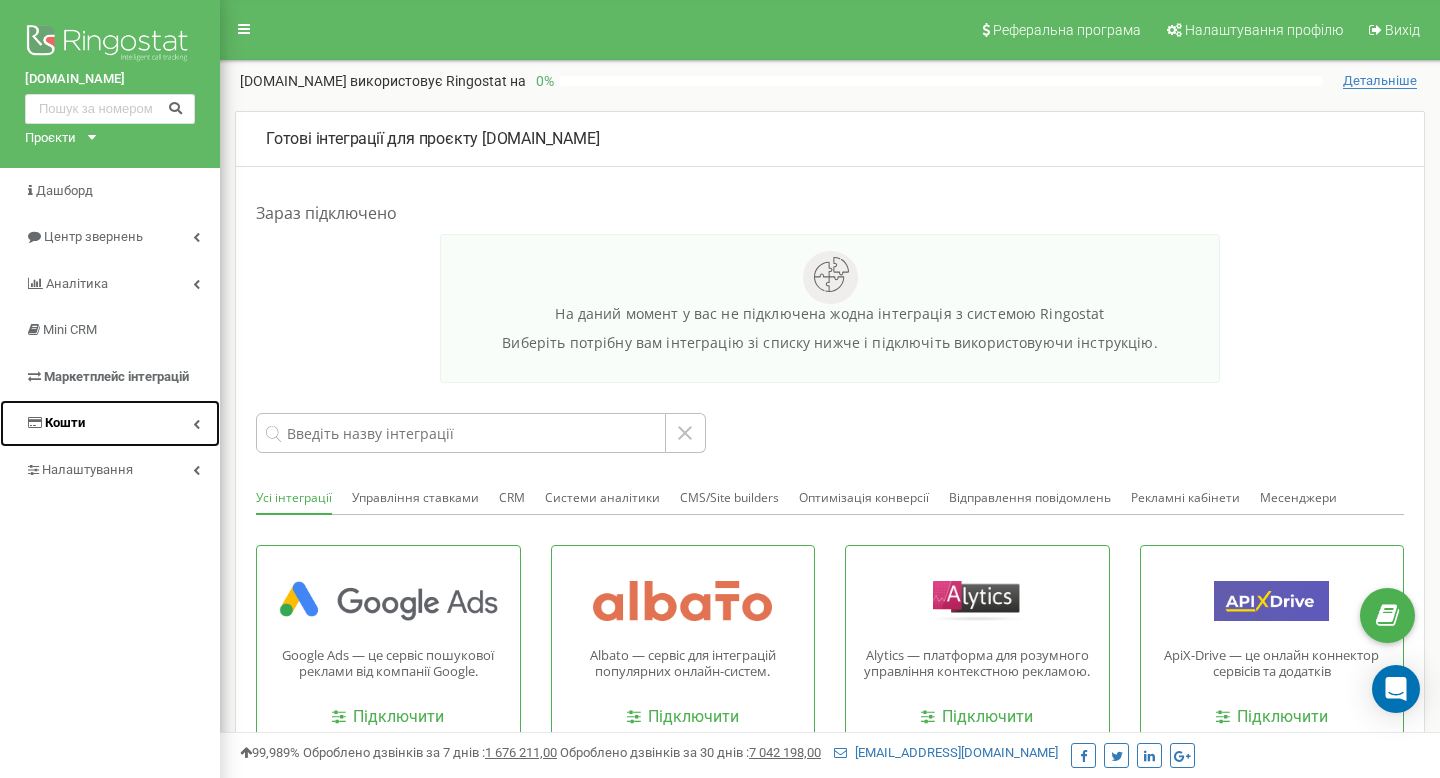 click on "Кошти" at bounding box center (110, 423) 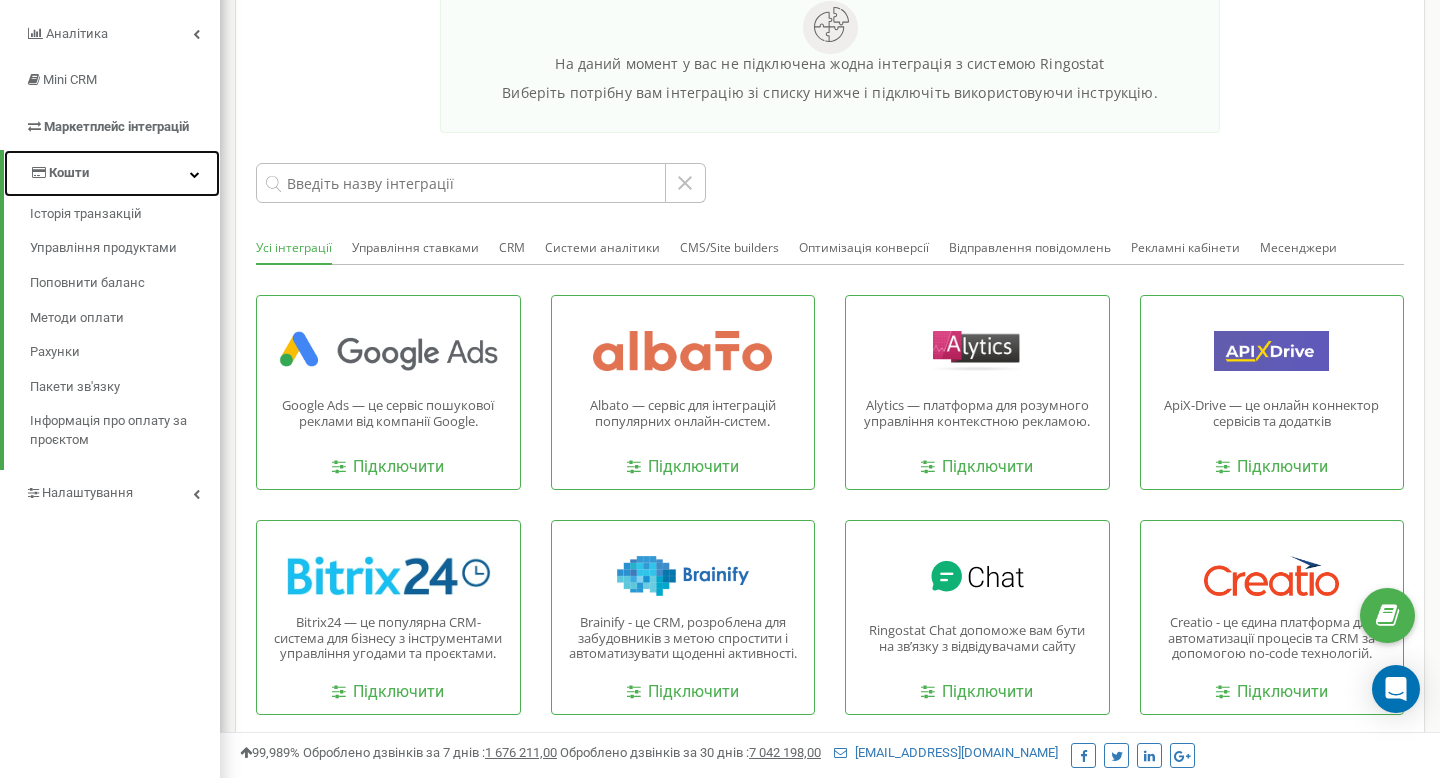 scroll, scrollTop: 287, scrollLeft: 0, axis: vertical 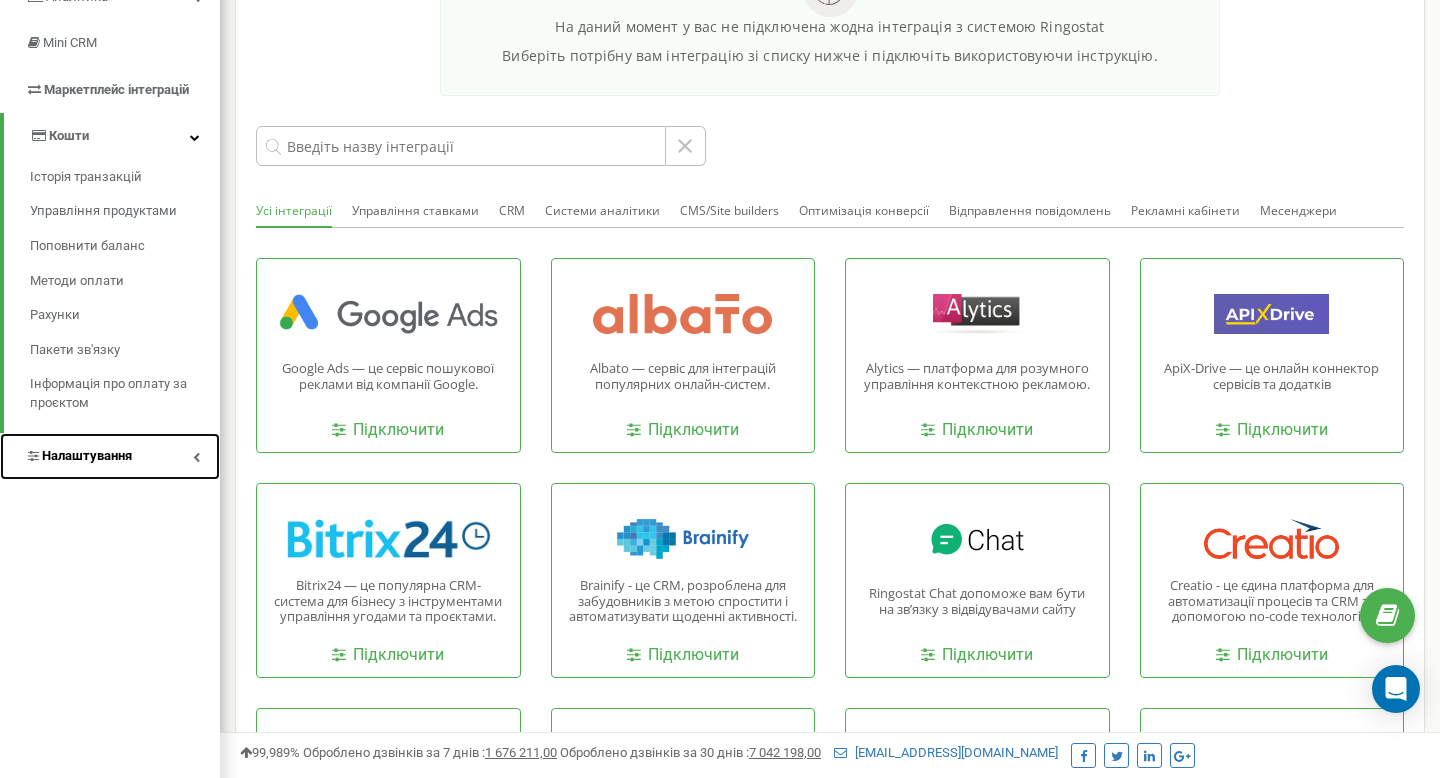 click on "Налаштування" at bounding box center (87, 455) 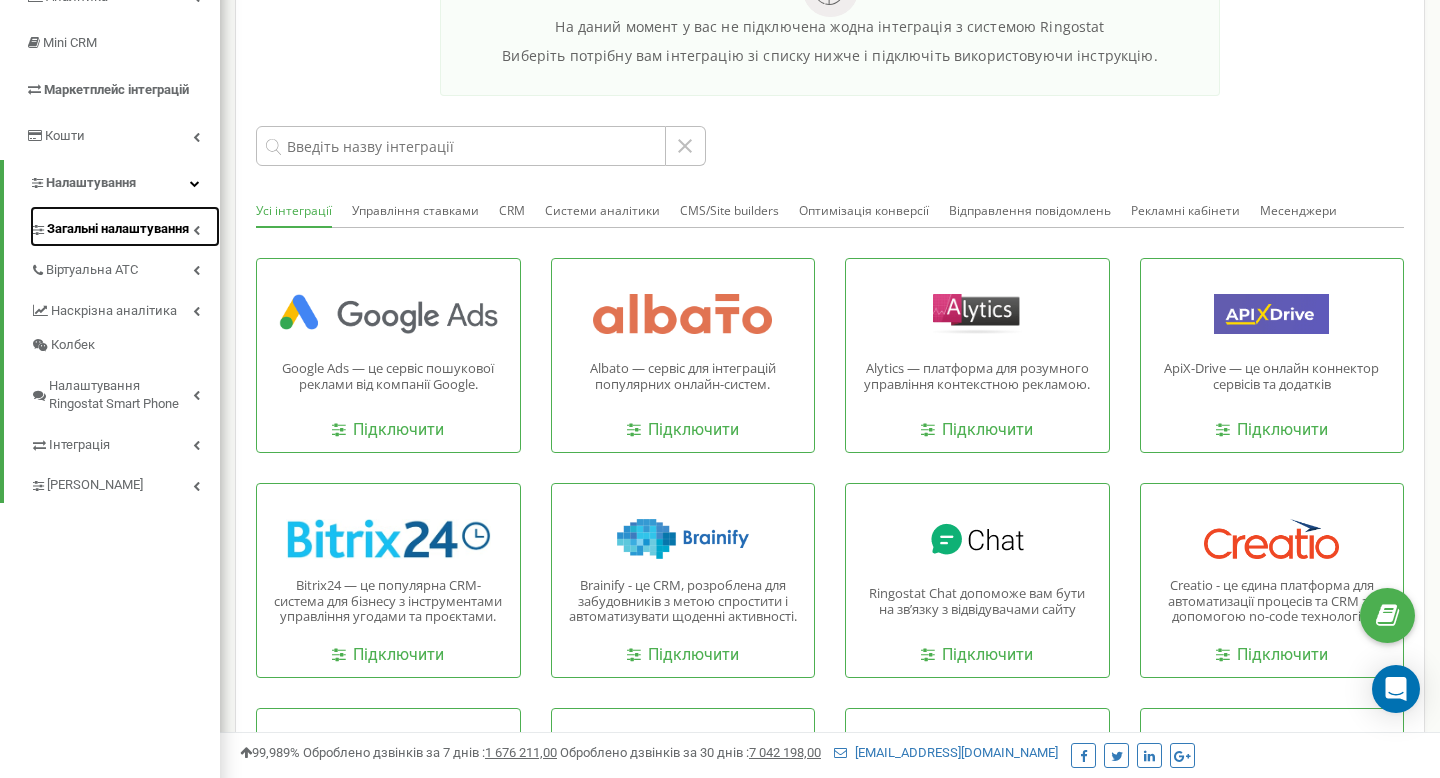 click on "Загальні налаштування" at bounding box center [118, 229] 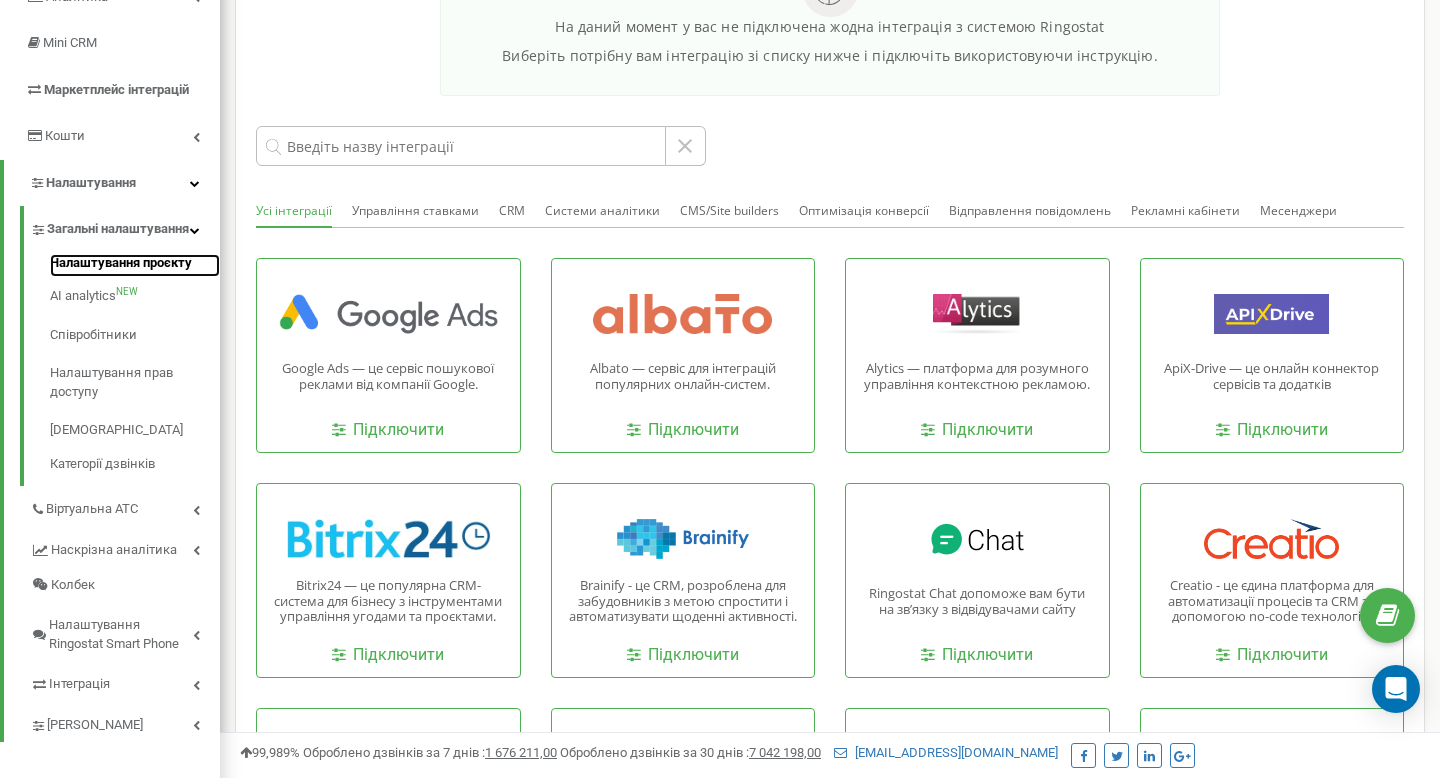 click on "Налаштування проєкту" at bounding box center (135, 266) 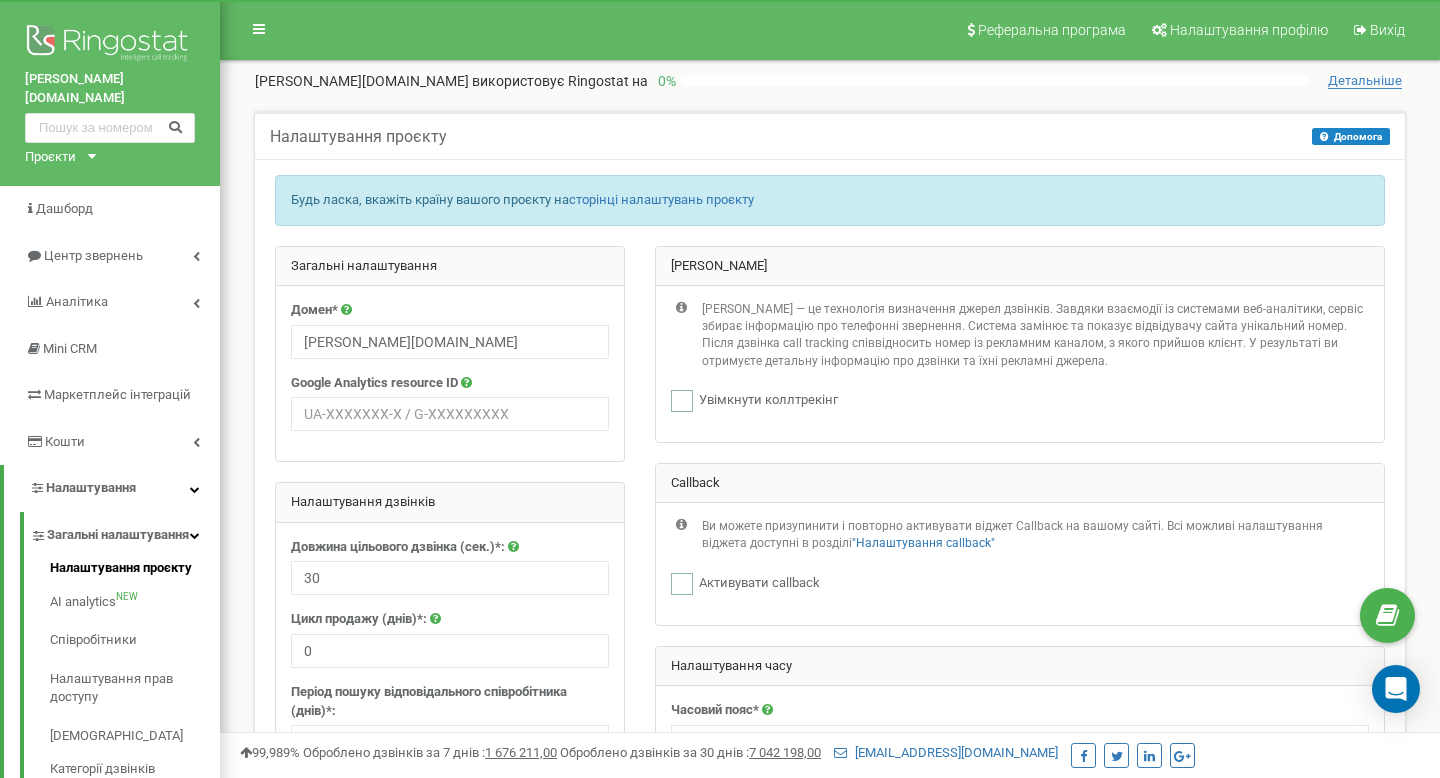 scroll, scrollTop: 0, scrollLeft: 0, axis: both 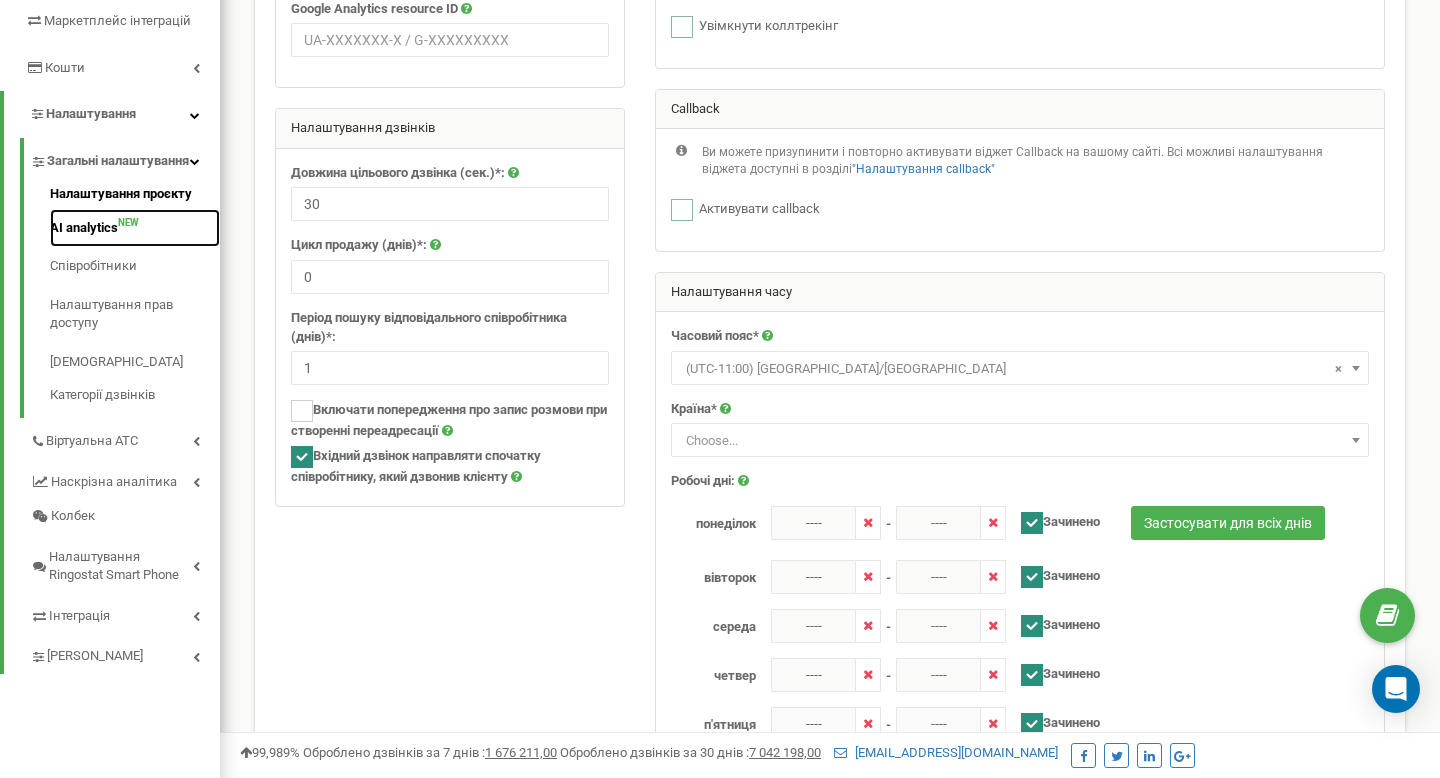 click on "AI analytics NEW" at bounding box center (135, 228) 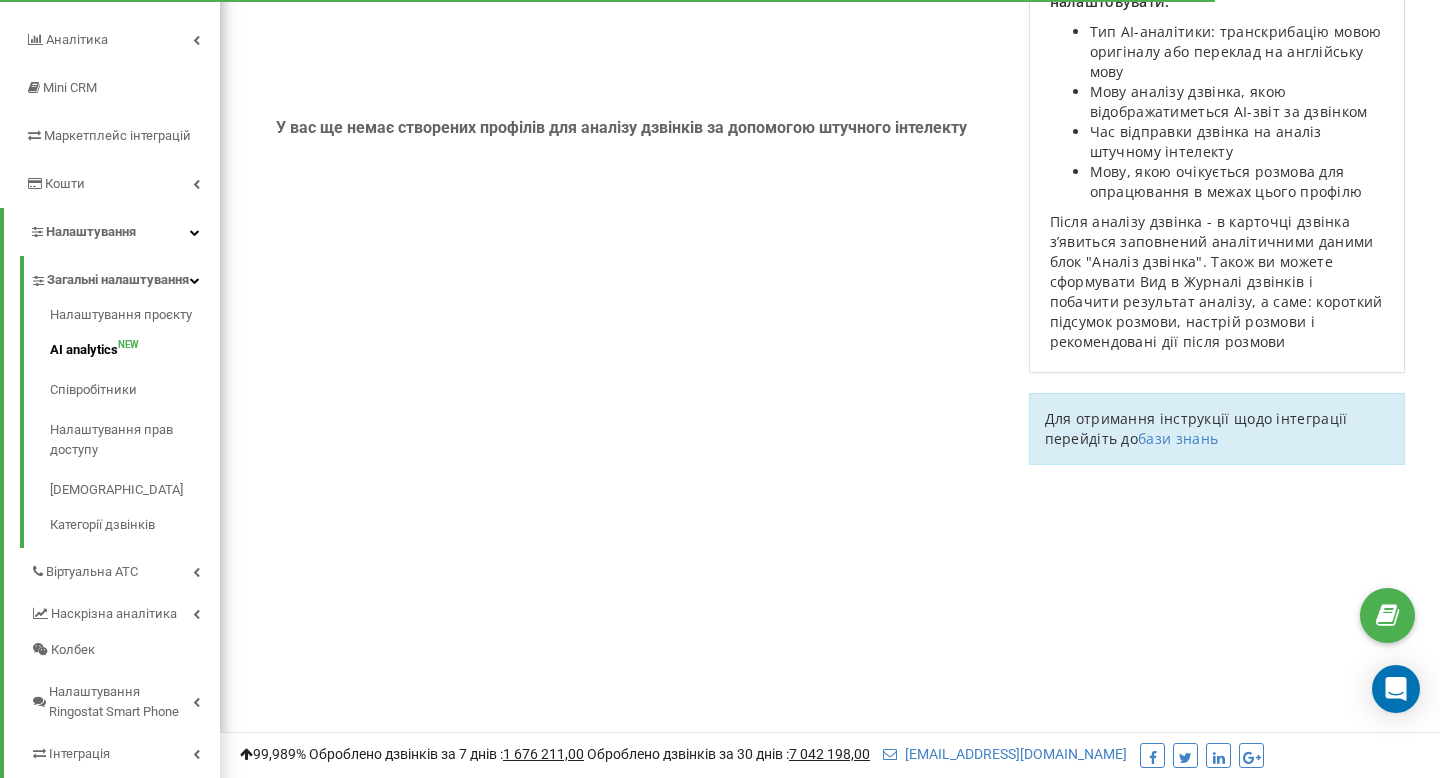 scroll, scrollTop: 282, scrollLeft: 0, axis: vertical 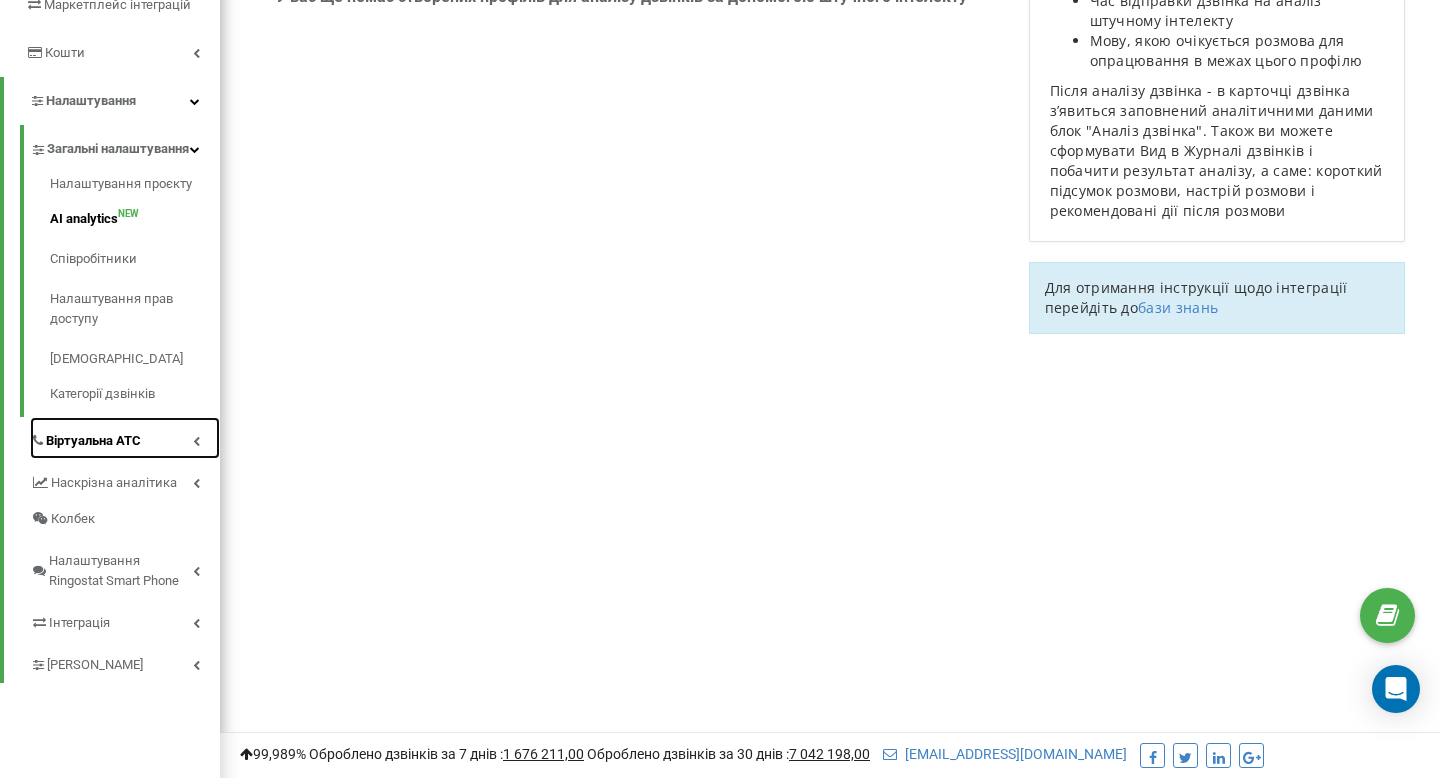 click on "Віртуальна АТС" at bounding box center (93, 441) 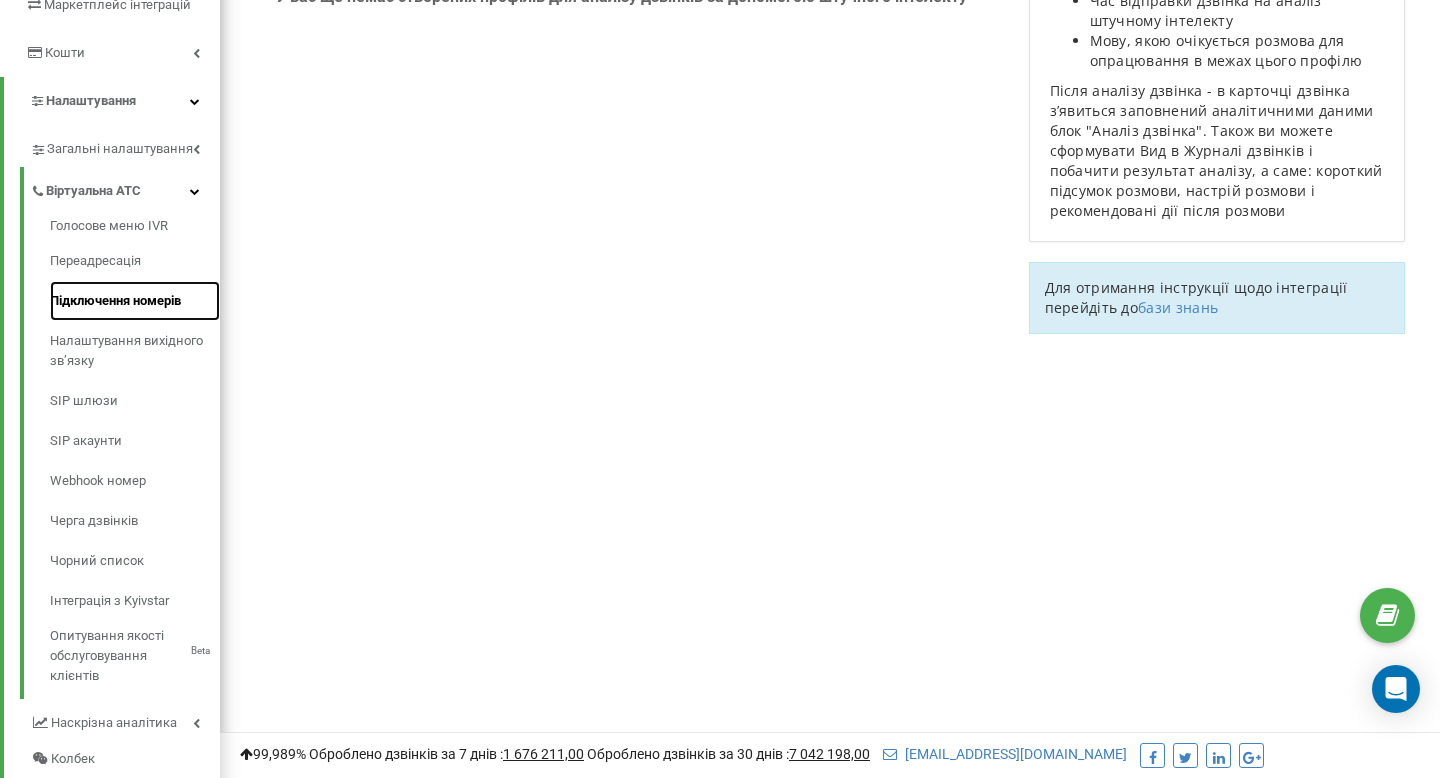 click on "Підключення номерів" at bounding box center [135, 301] 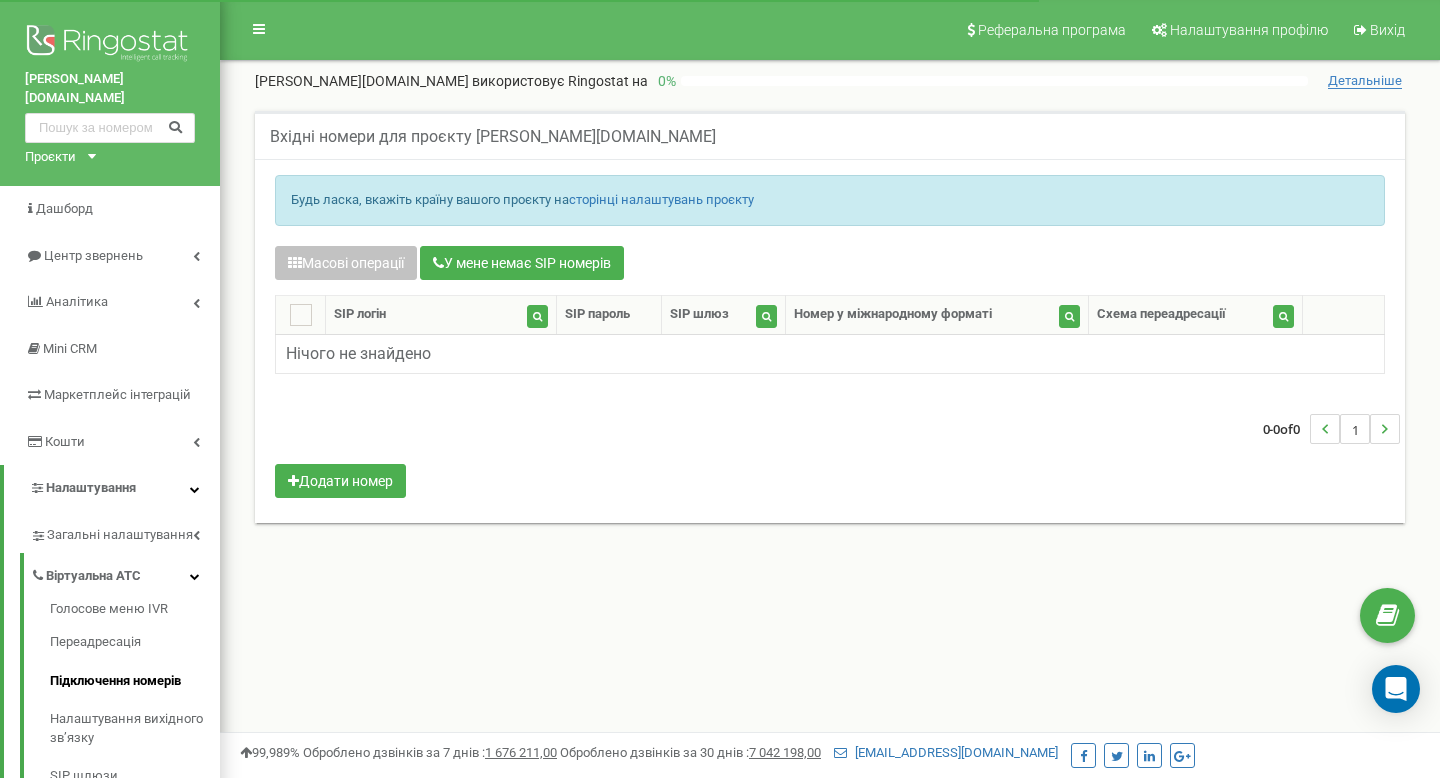 scroll, scrollTop: 0, scrollLeft: 0, axis: both 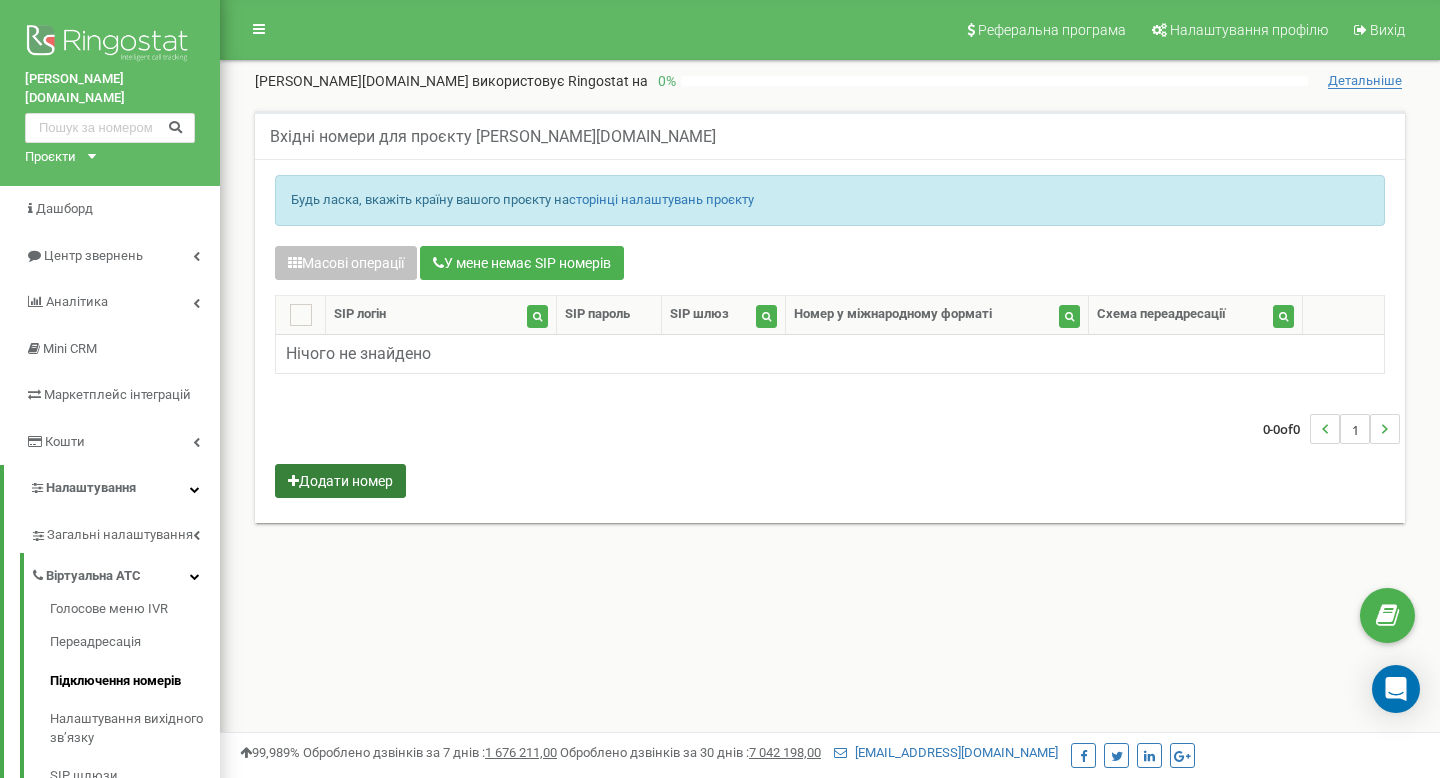 click on "Додати номер" at bounding box center (340, 481) 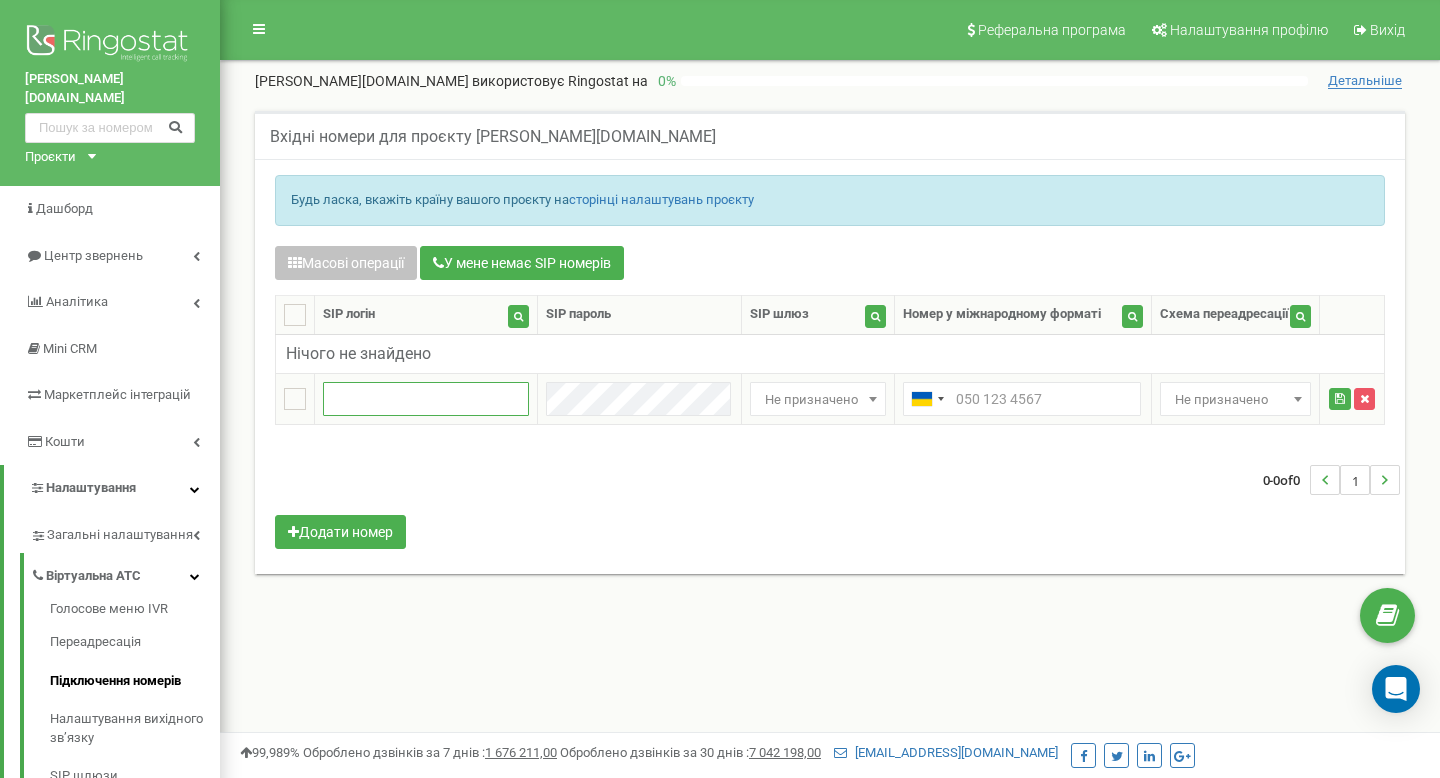click at bounding box center [426, 399] 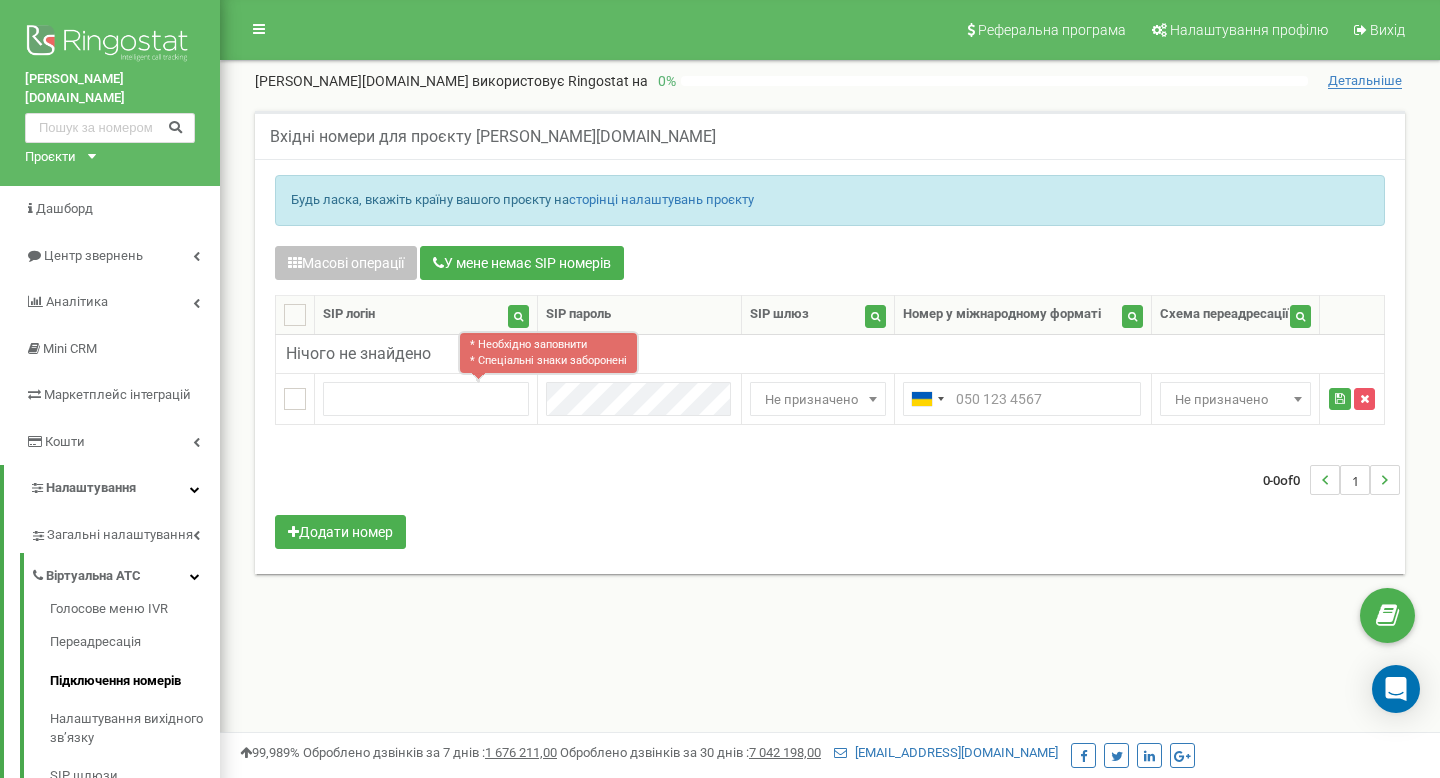 click on "0-0  of  0
1" at bounding box center (830, 480) 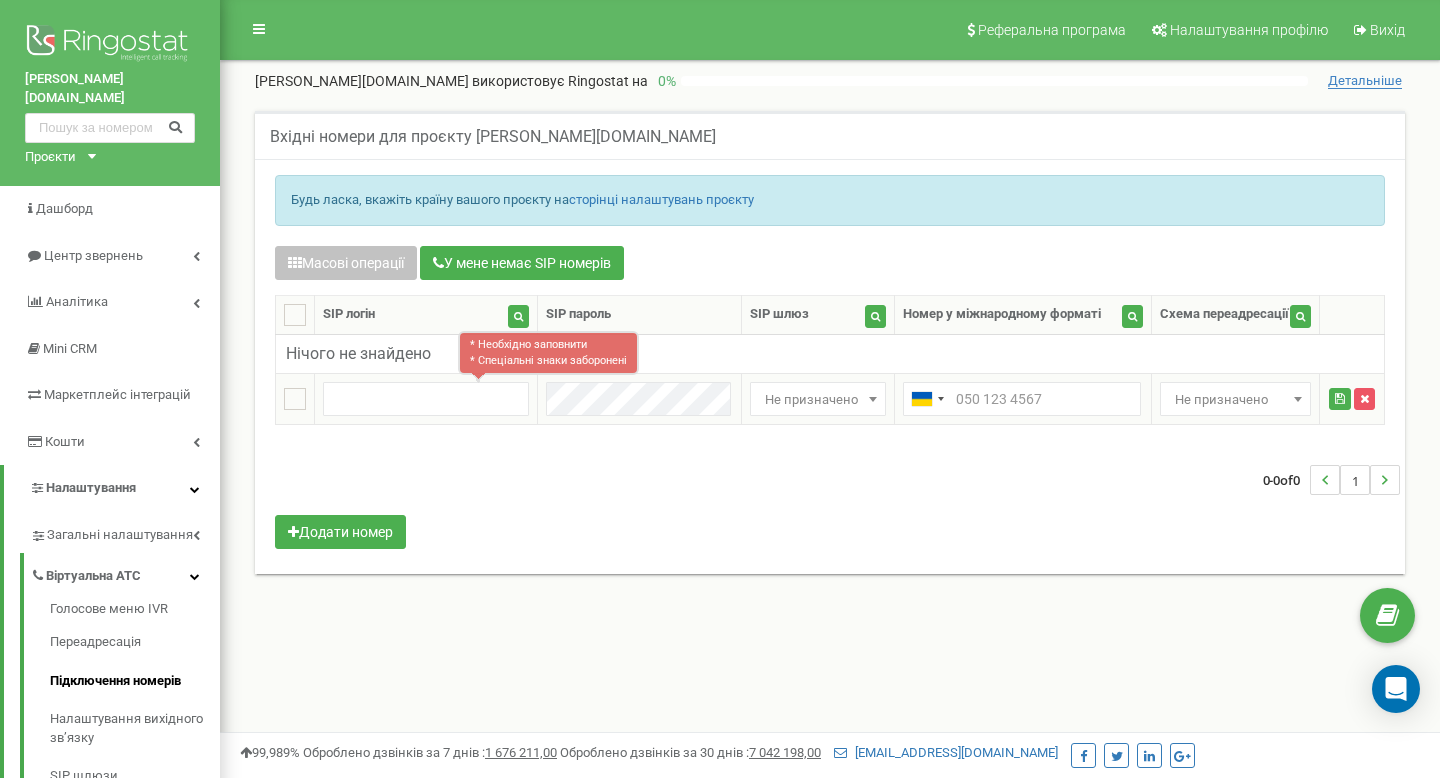 click on "Не призначено" at bounding box center (818, 400) 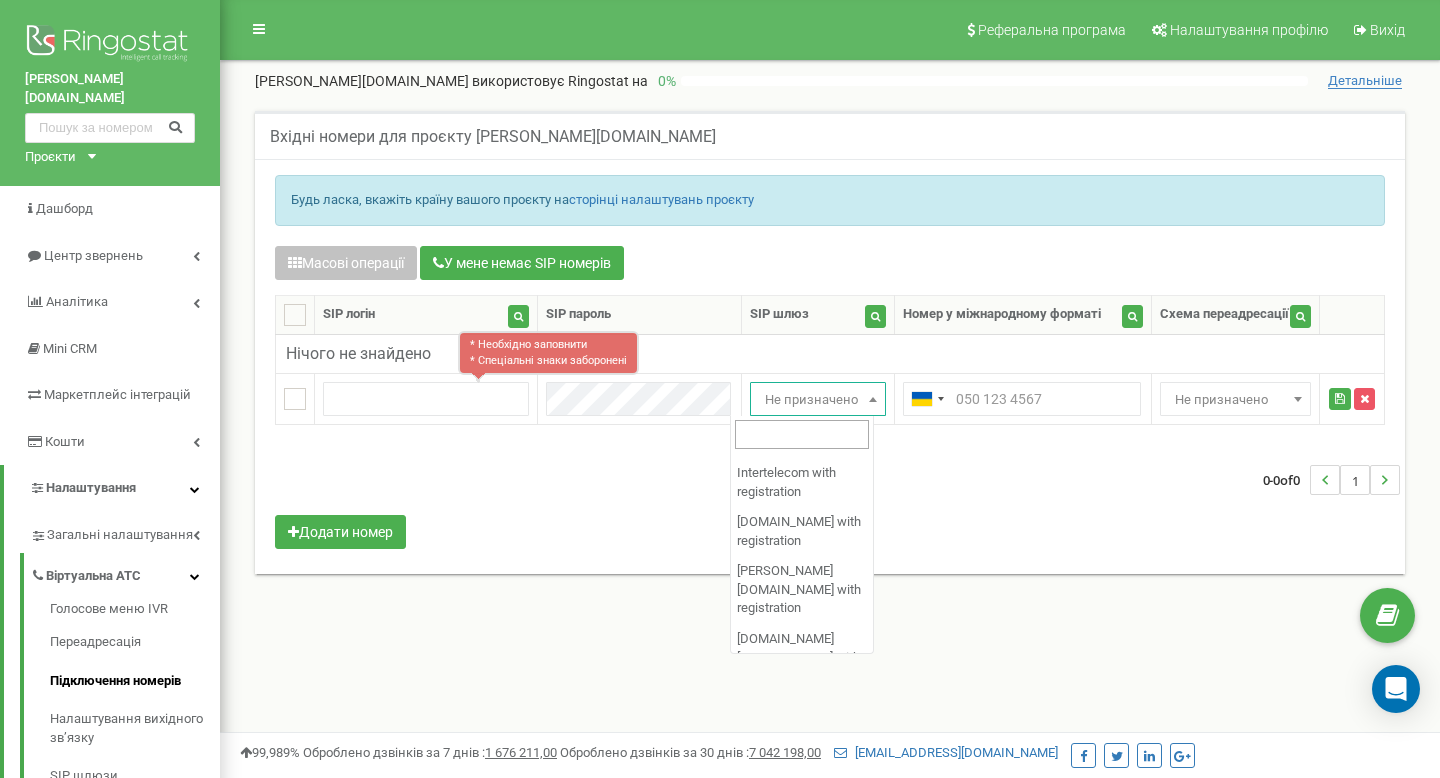 scroll, scrollTop: 245, scrollLeft: 0, axis: vertical 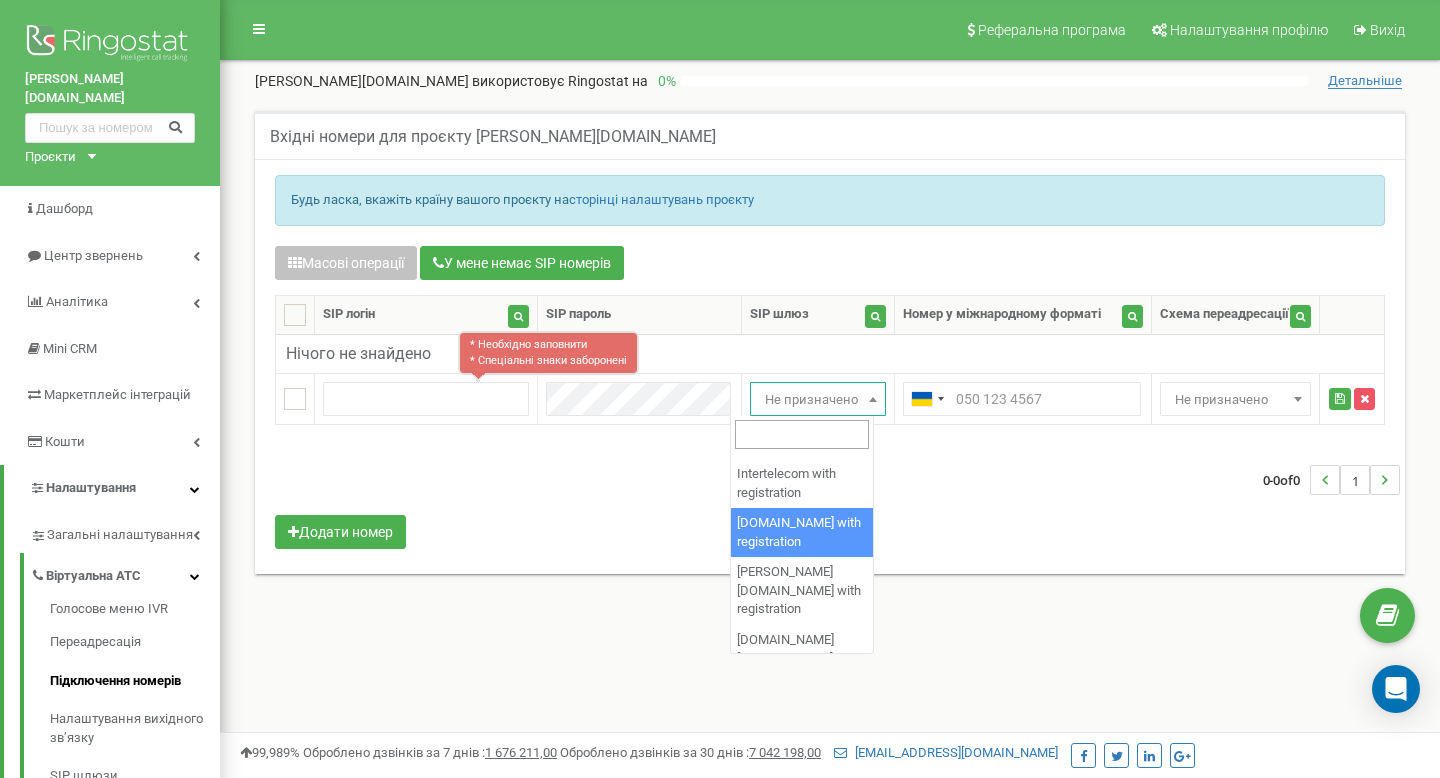 click on "0-0  of  0
1" at bounding box center [830, 480] 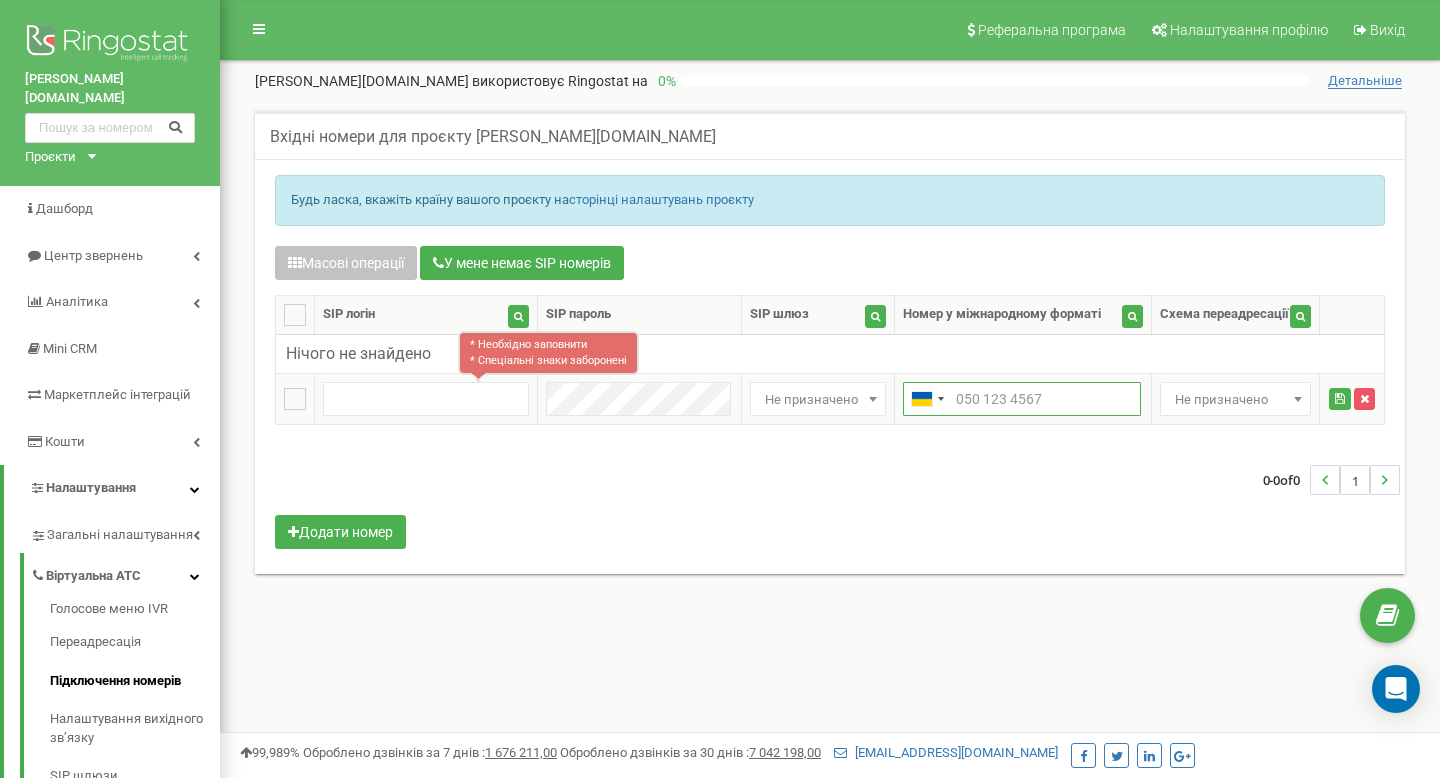 click at bounding box center (1022, 399) 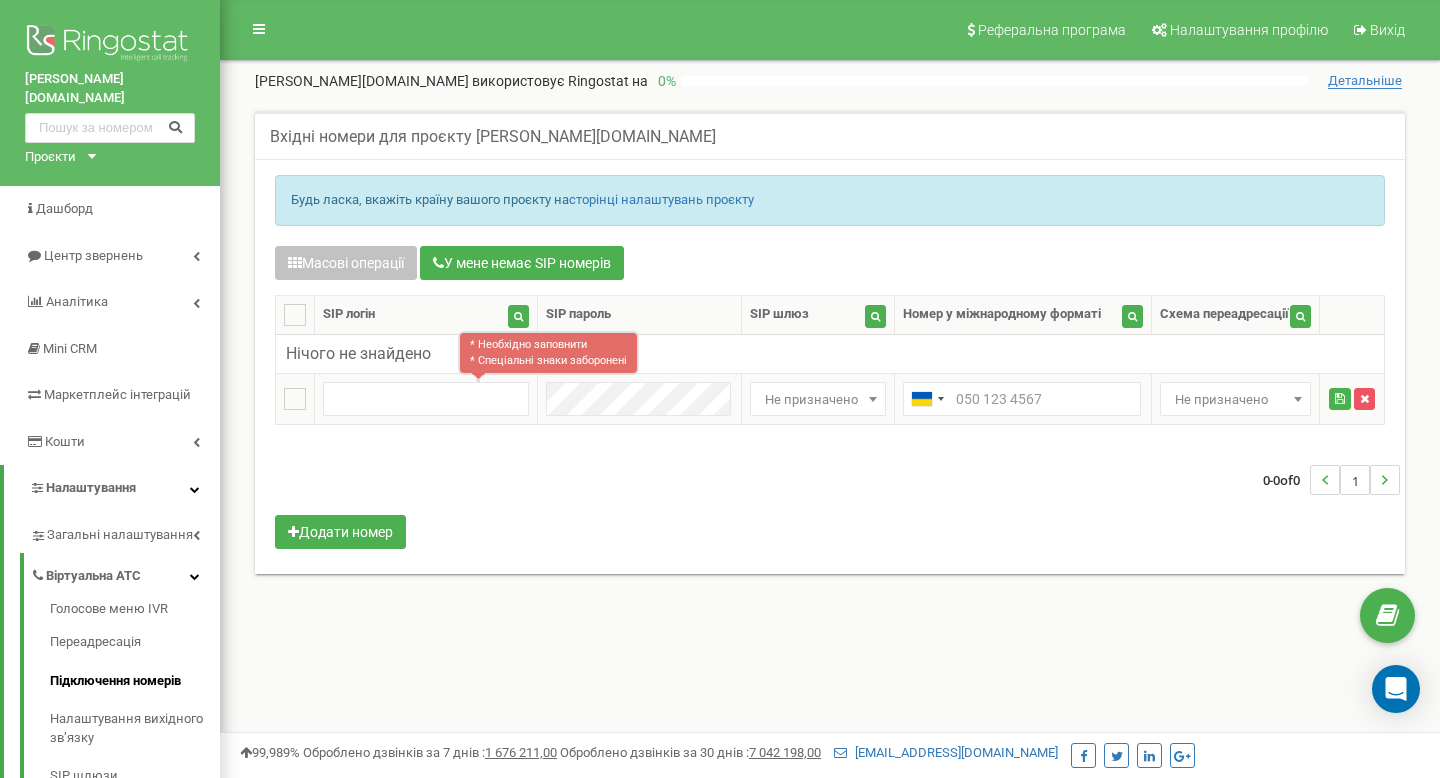 click on "Не призначено" at bounding box center [1235, 400] 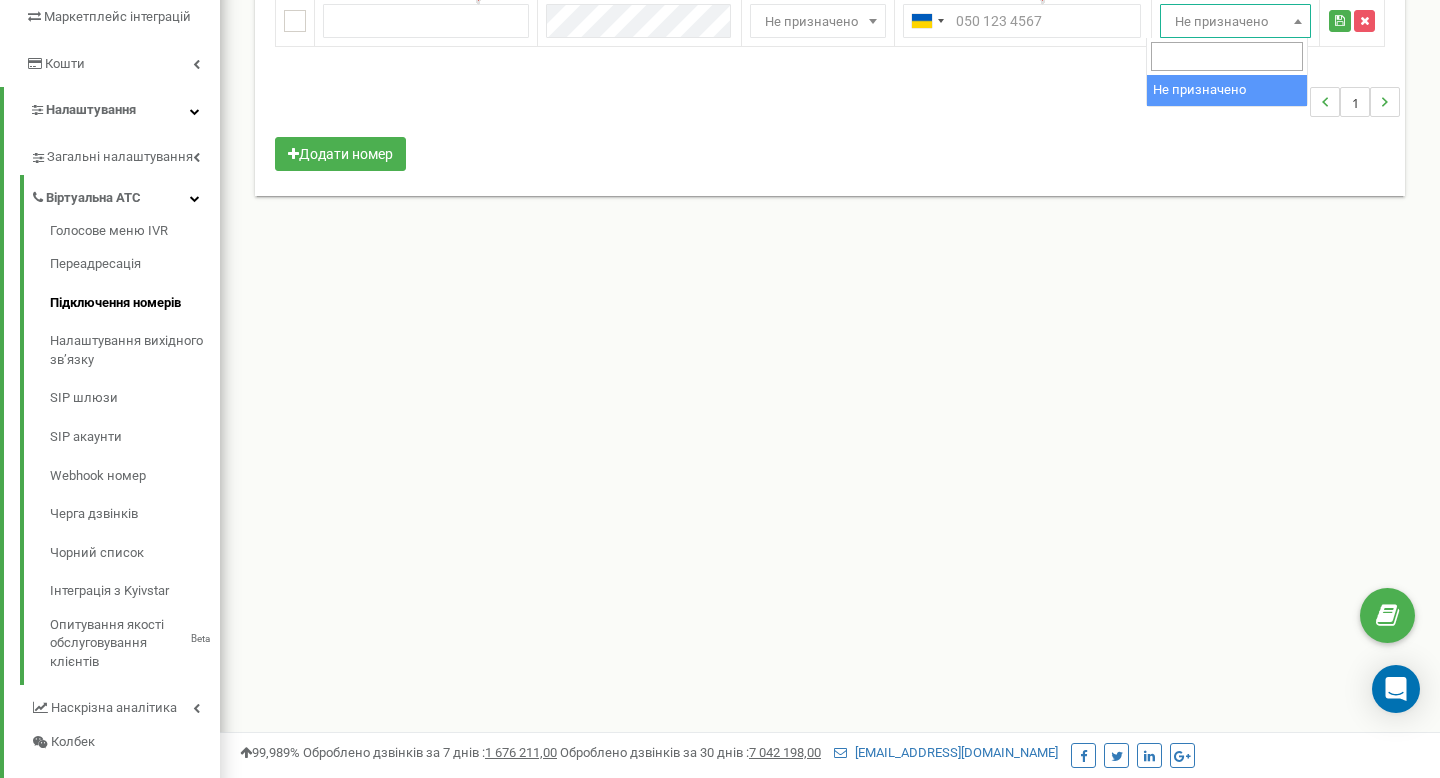 scroll, scrollTop: 380, scrollLeft: 0, axis: vertical 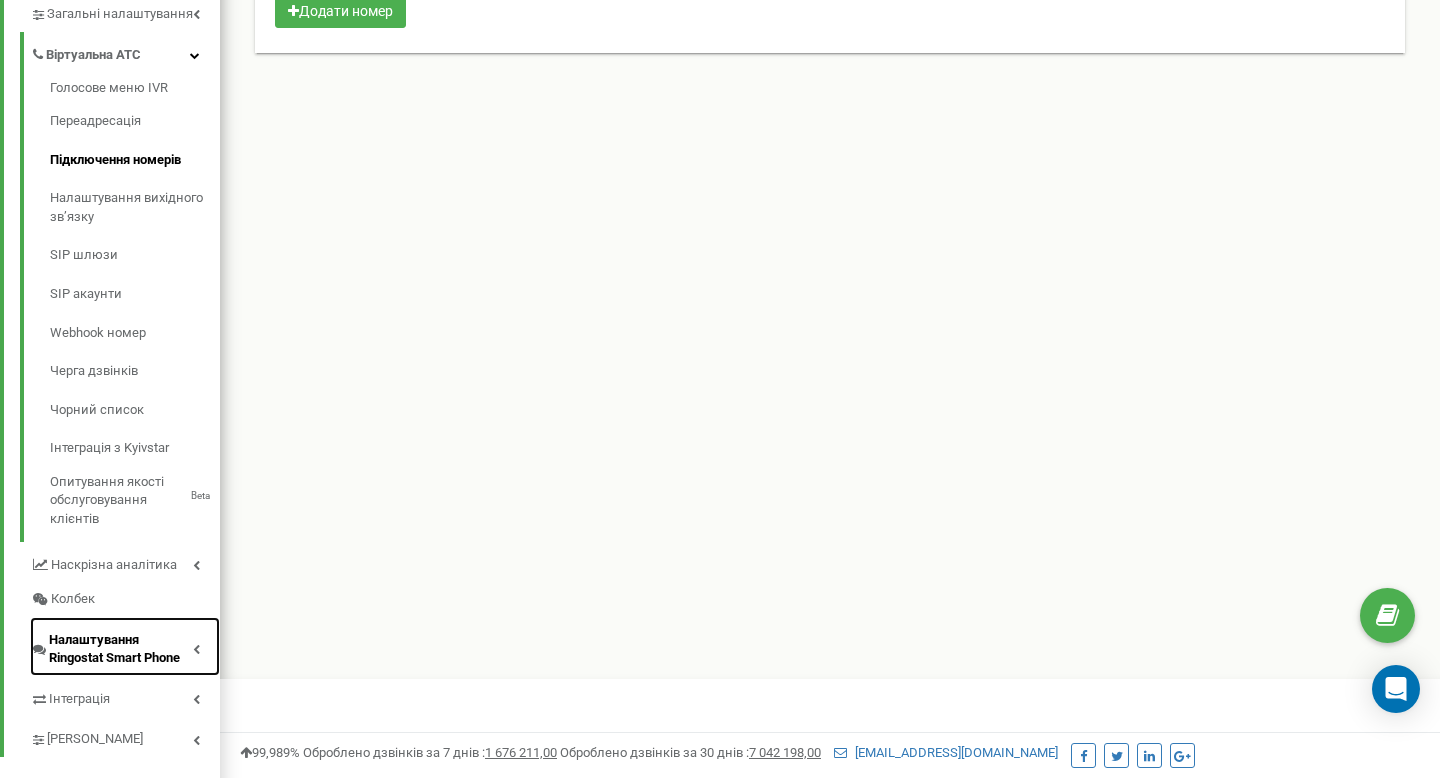 click on "Загальні налаштування Віртуальна АТС Голосове меню IVR Переадресація Підключення номерів Налаштування вихідного зв’язку SIP шлюзи SIP акаунти Webhook номер Черга дзвінків Чорний список Інтеграція з Kyivstar Опитування якості обслуговування клієнтів Beta Наскрізна аналітика Колбек Налаштування Ringostat Smart Phone Інтеграція Коллтрекінг" at bounding box center (125, 374) 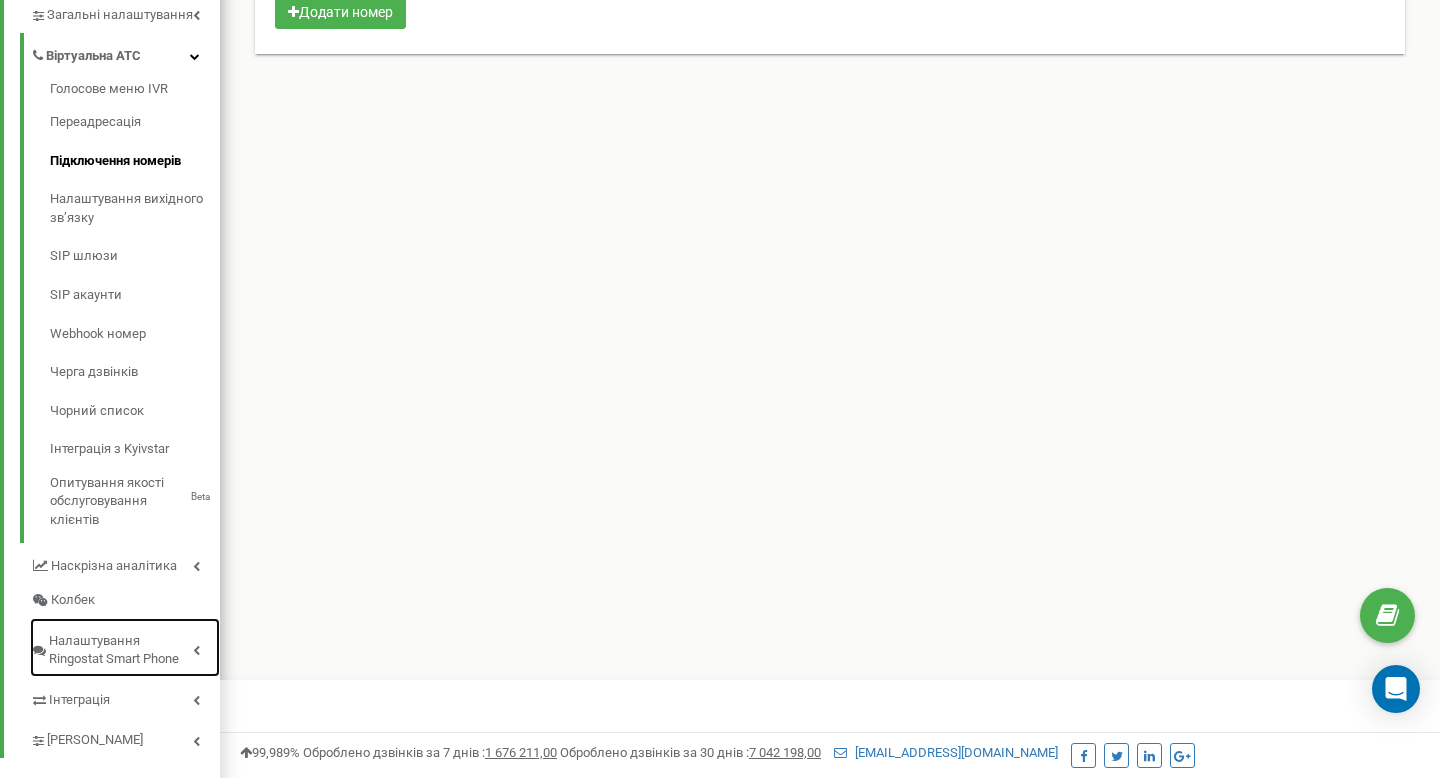 scroll, scrollTop: 531, scrollLeft: 0, axis: vertical 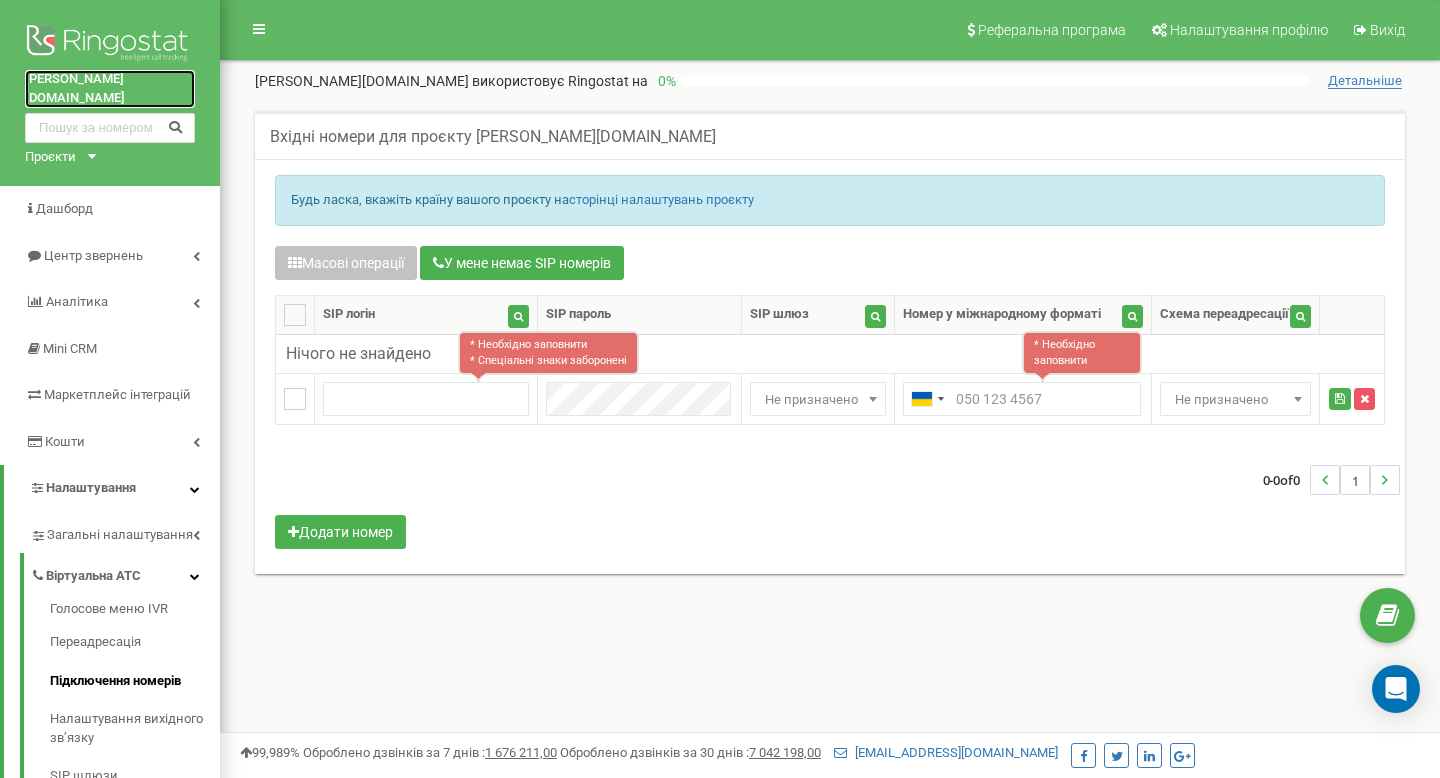 click on "tooman.ck.ua" at bounding box center [110, 88] 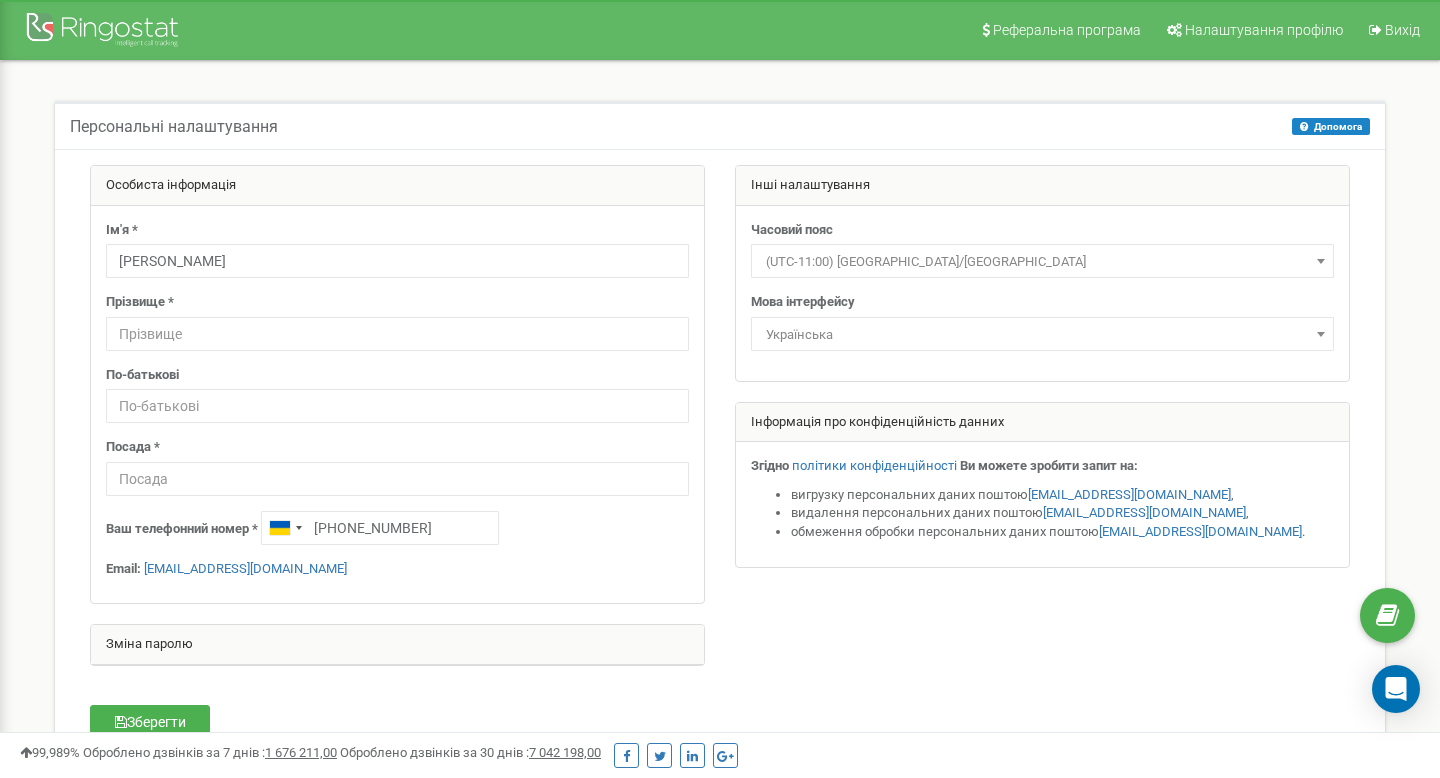 scroll, scrollTop: 409, scrollLeft: 0, axis: vertical 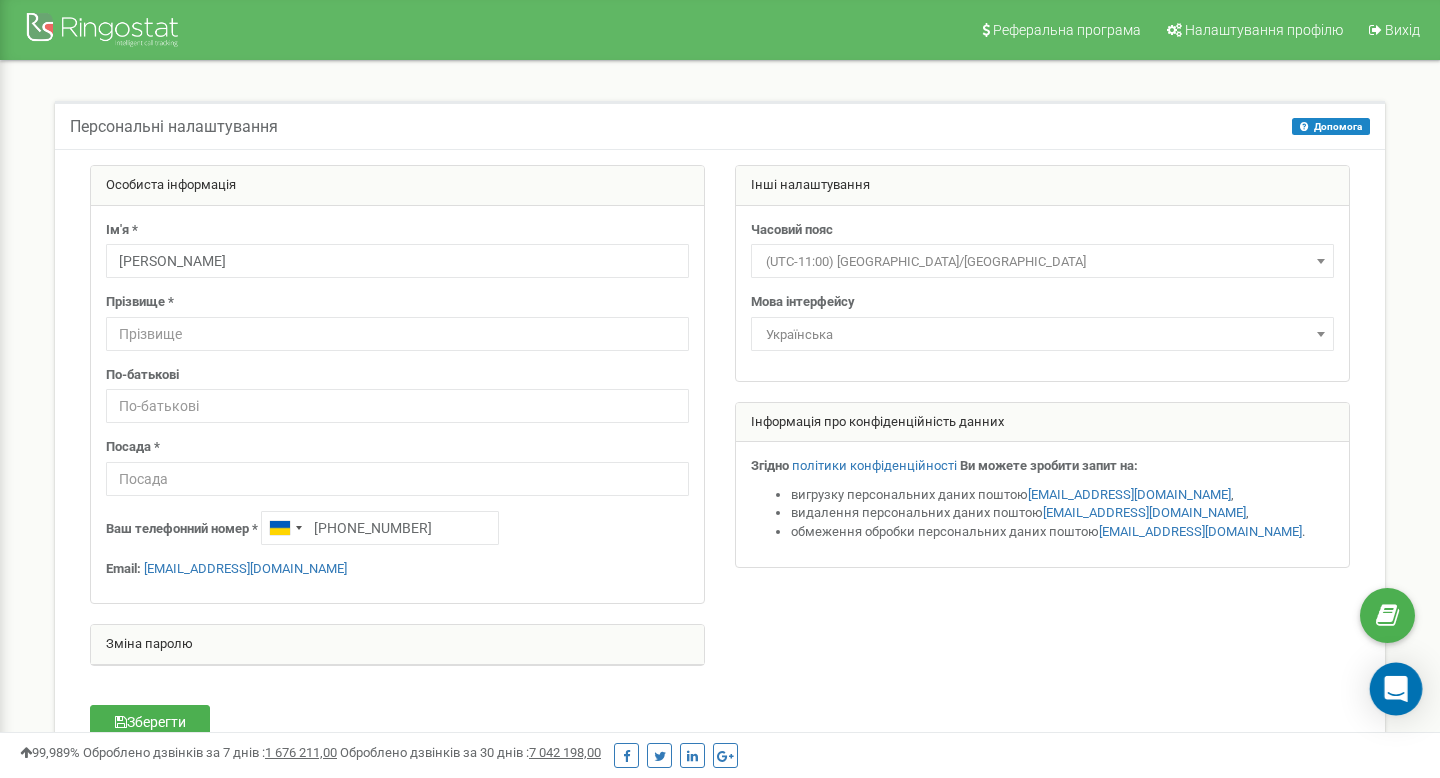 click 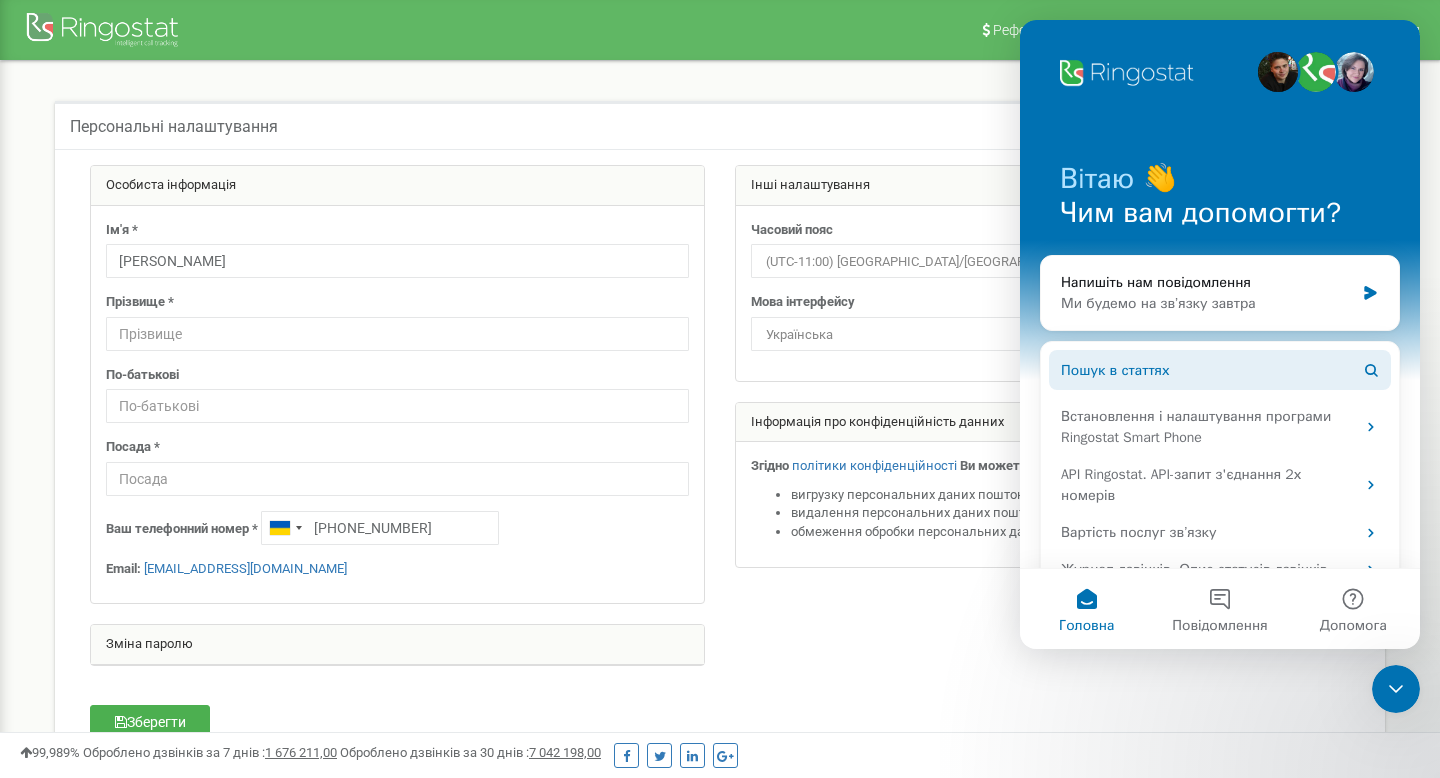 scroll, scrollTop: 0, scrollLeft: 0, axis: both 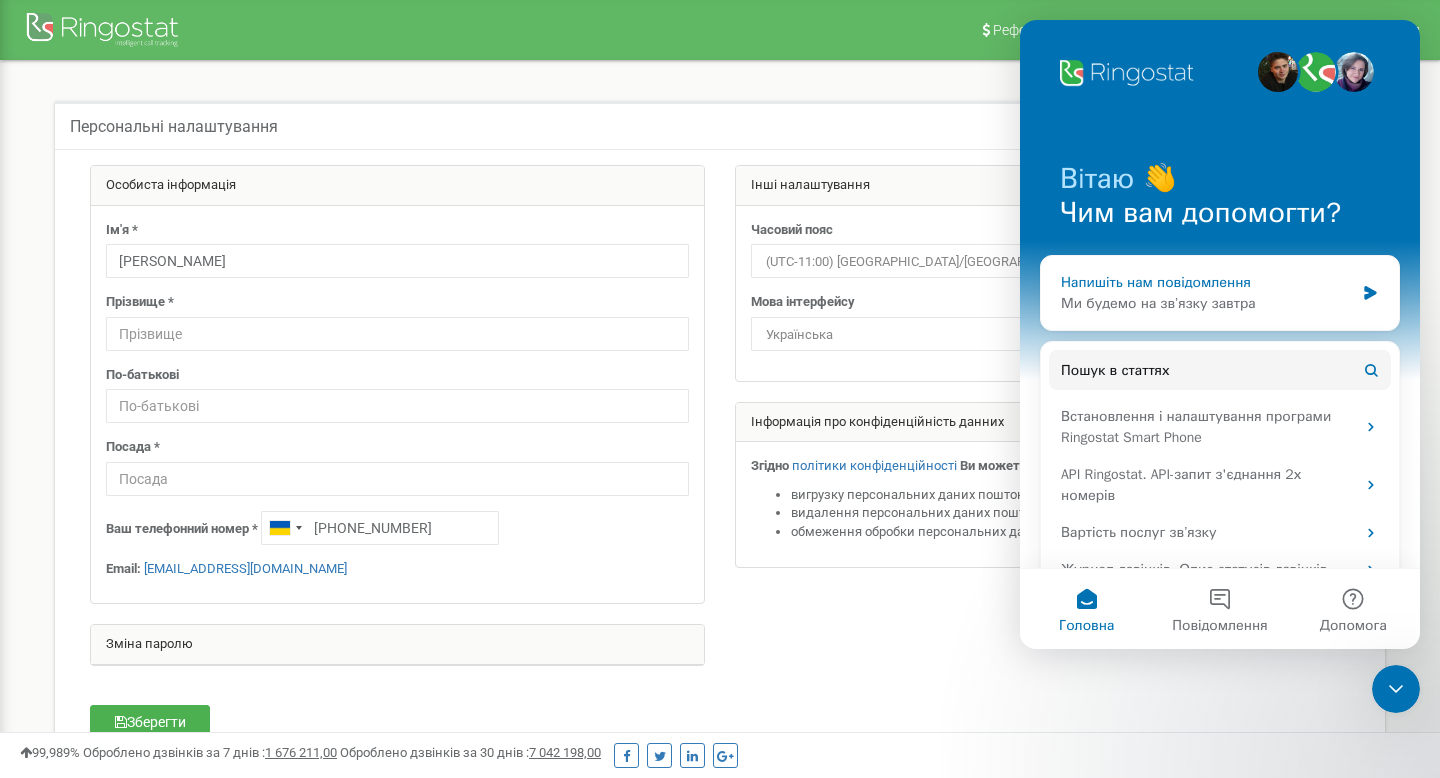 click on "Напишіть нам повідомлення" at bounding box center [1207, 282] 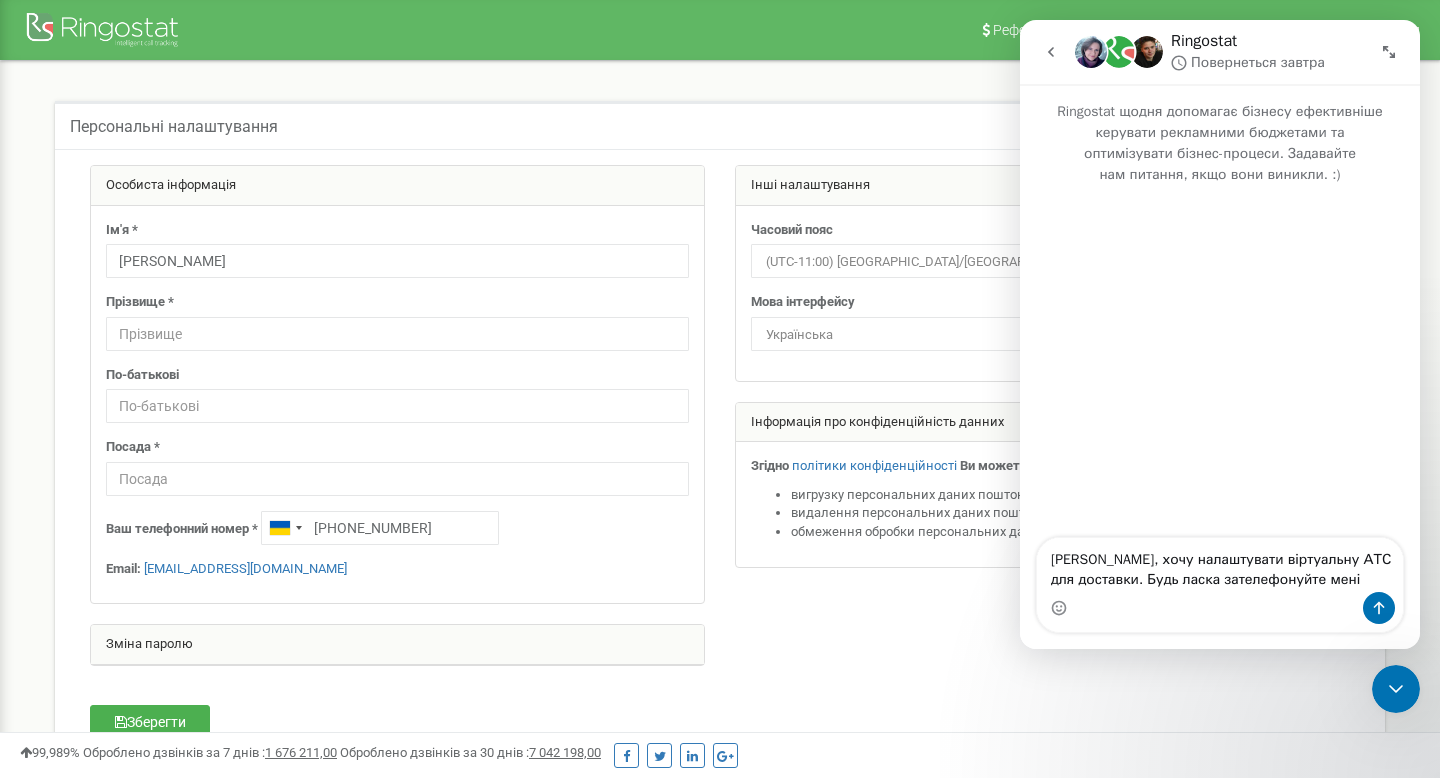 type on "[PERSON_NAME], хочу налаштувати віртуальну АТС для доставки. Будь ласка зателефонуйте мені" 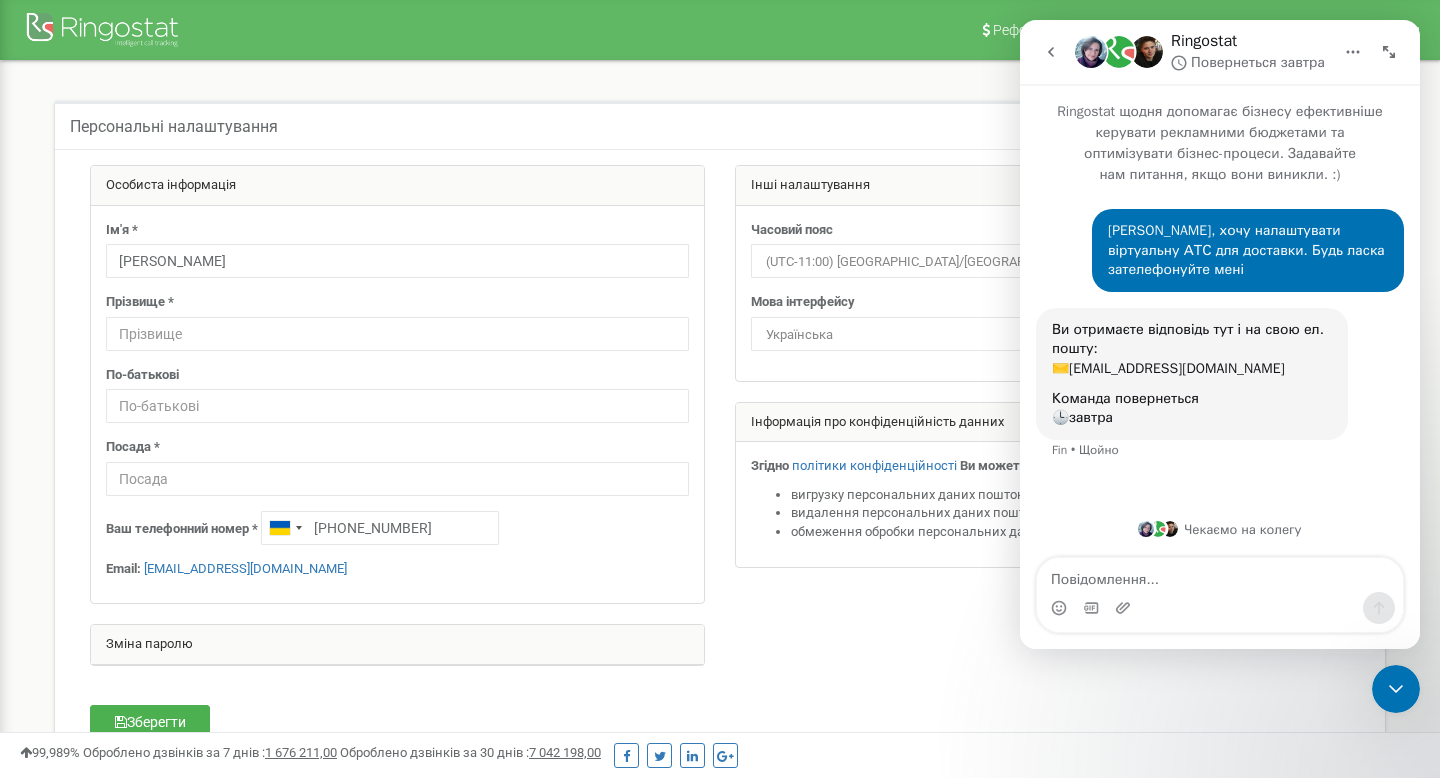 click 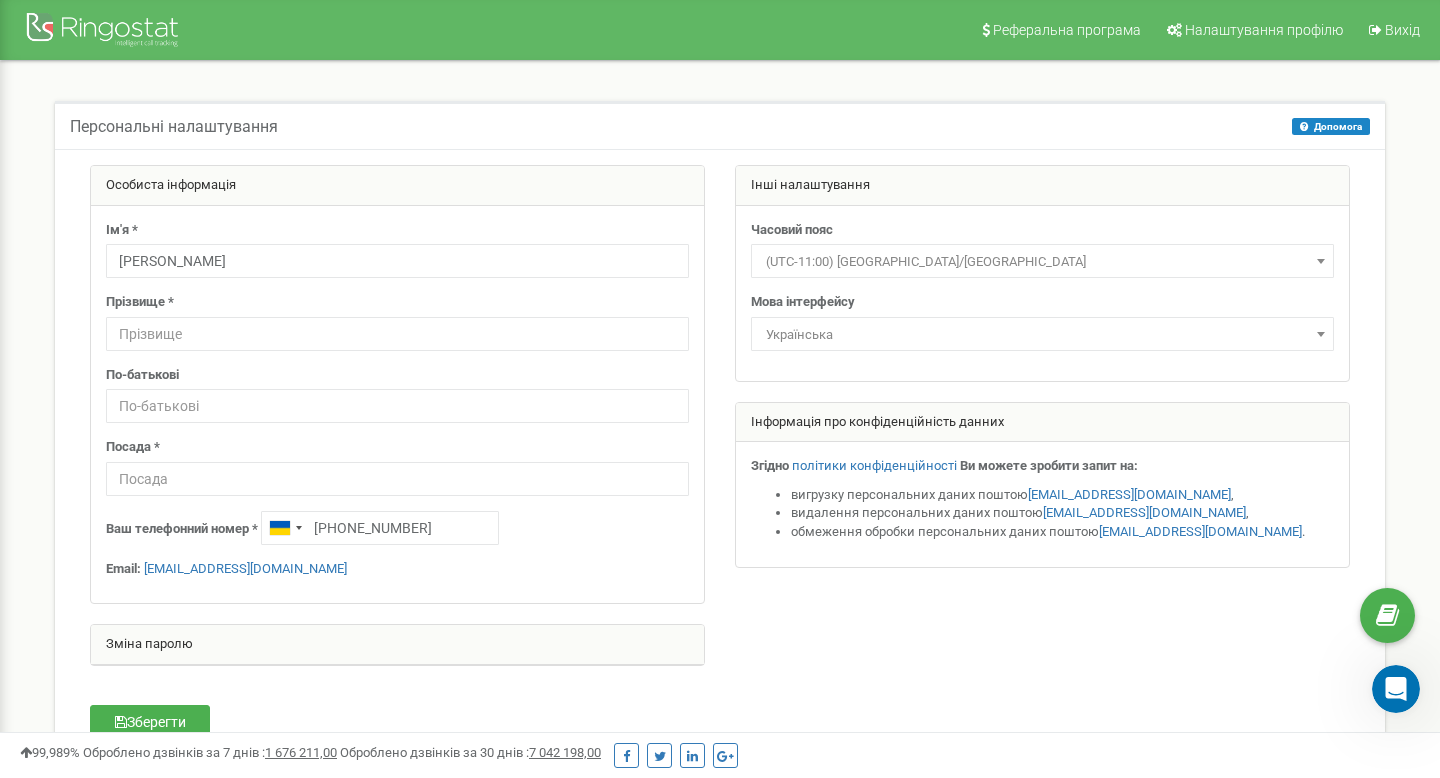scroll, scrollTop: 0, scrollLeft: 0, axis: both 